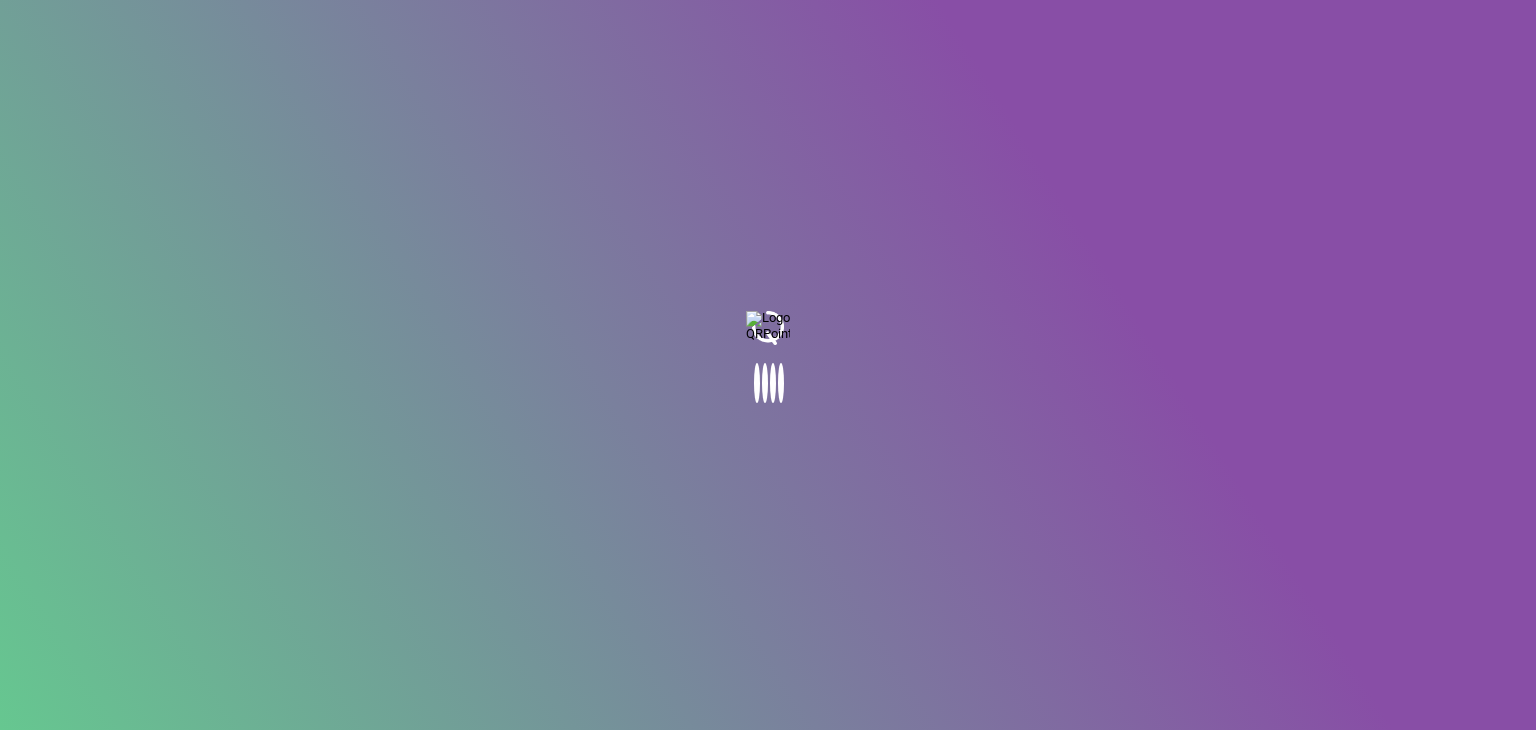 scroll, scrollTop: 0, scrollLeft: 0, axis: both 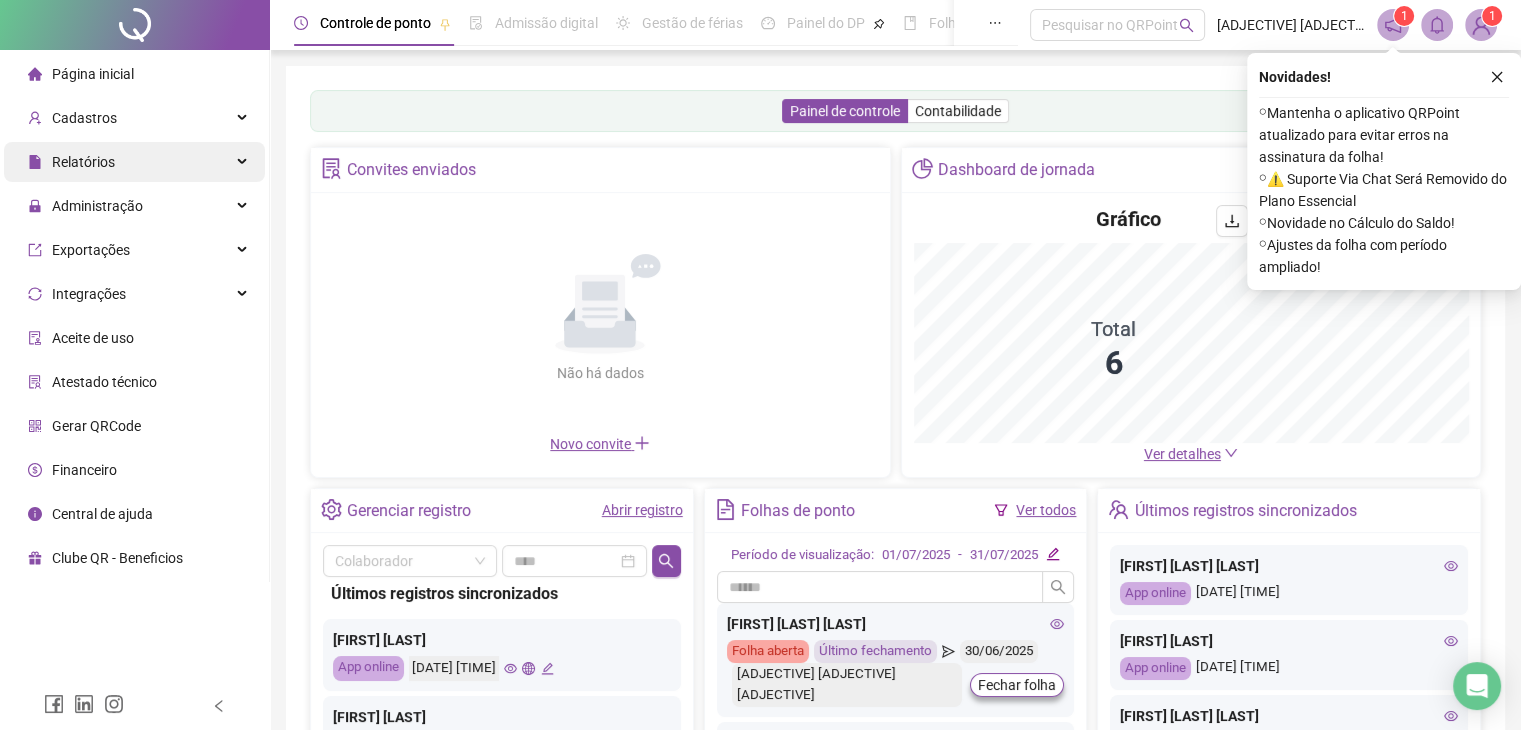 click on "Relatórios" at bounding box center [134, 162] 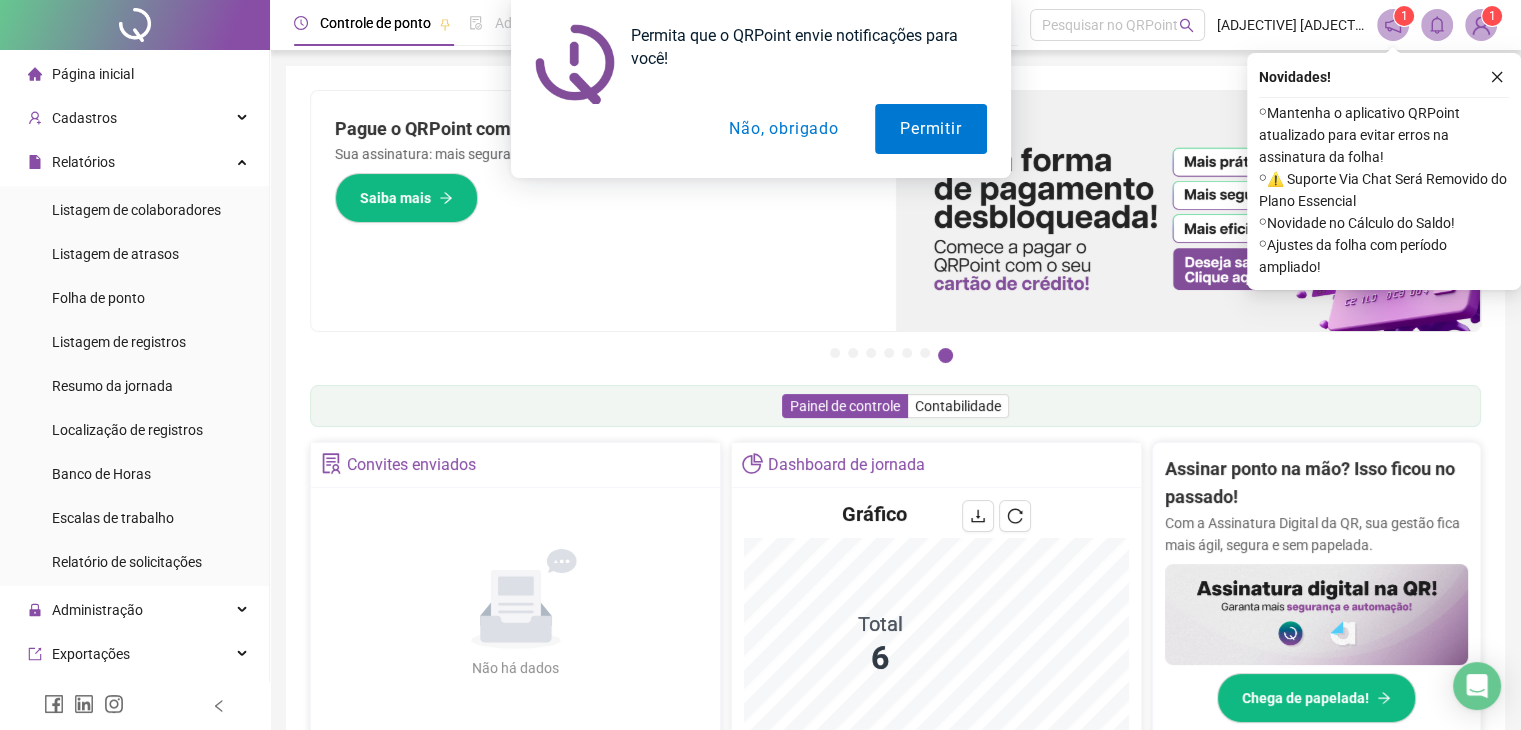 click on "Permita que o QRPoint envie notificações para você! Permitir Não, obrigado" at bounding box center [760, 89] 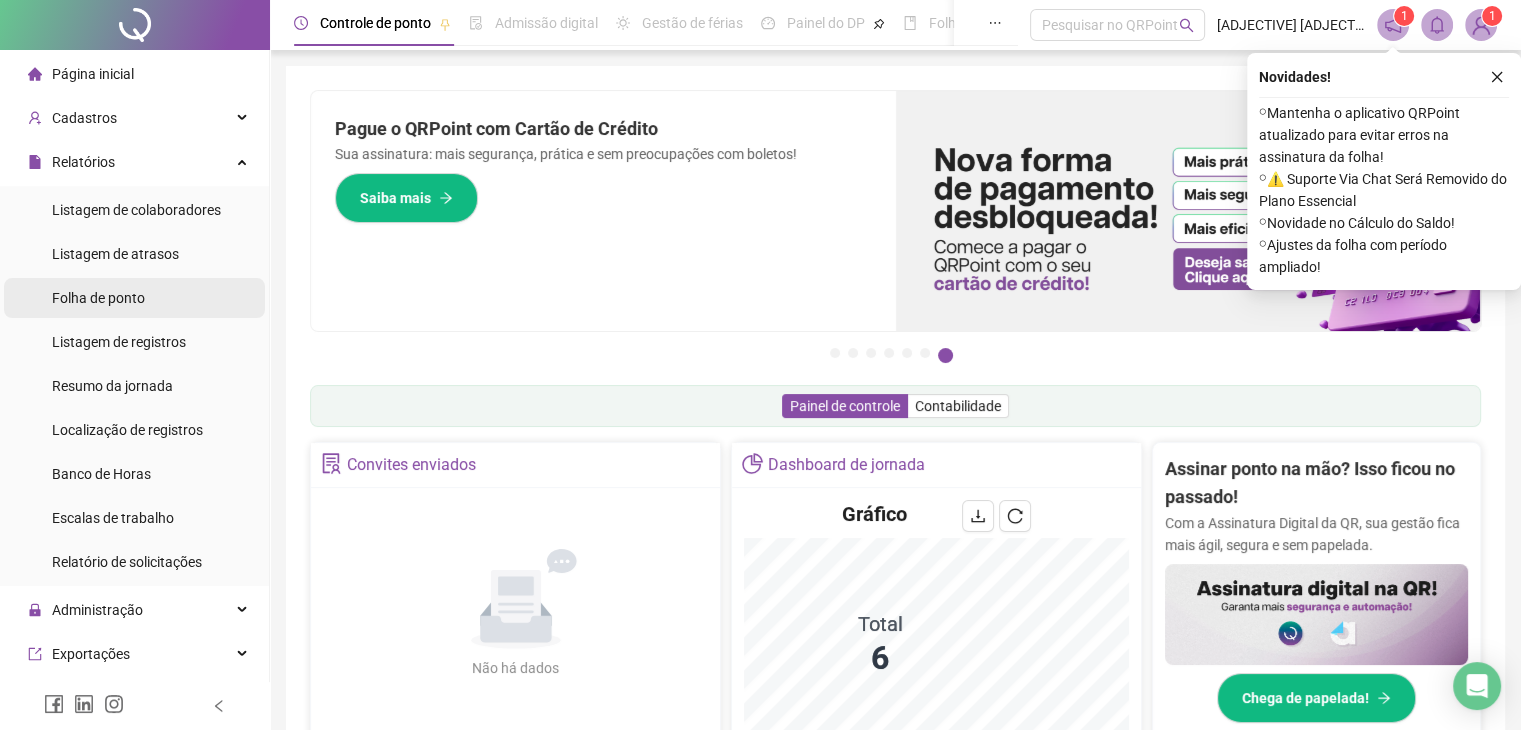 click on "Folha de ponto" at bounding box center (98, 298) 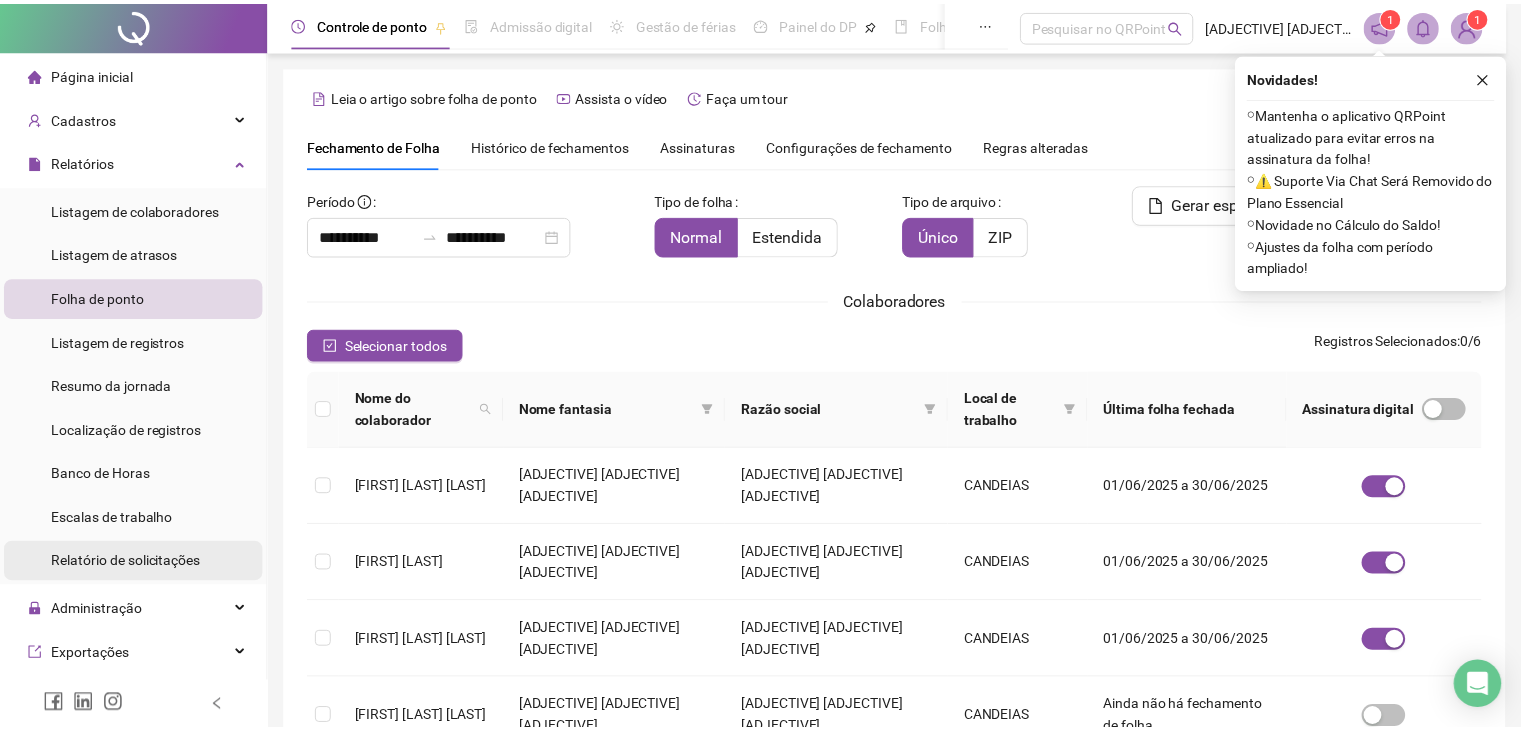 scroll, scrollTop: 44, scrollLeft: 0, axis: vertical 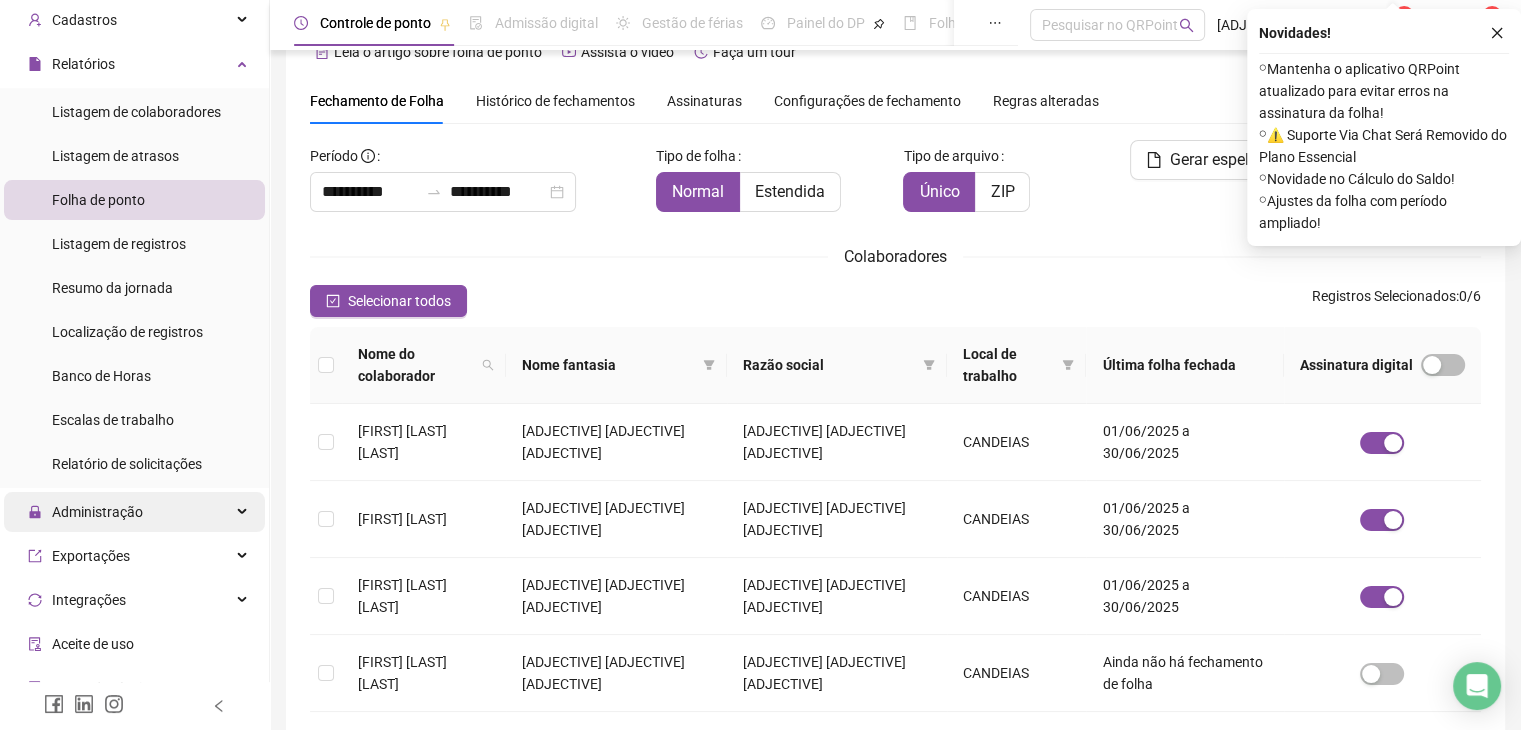 click on "Administração" at bounding box center [134, 512] 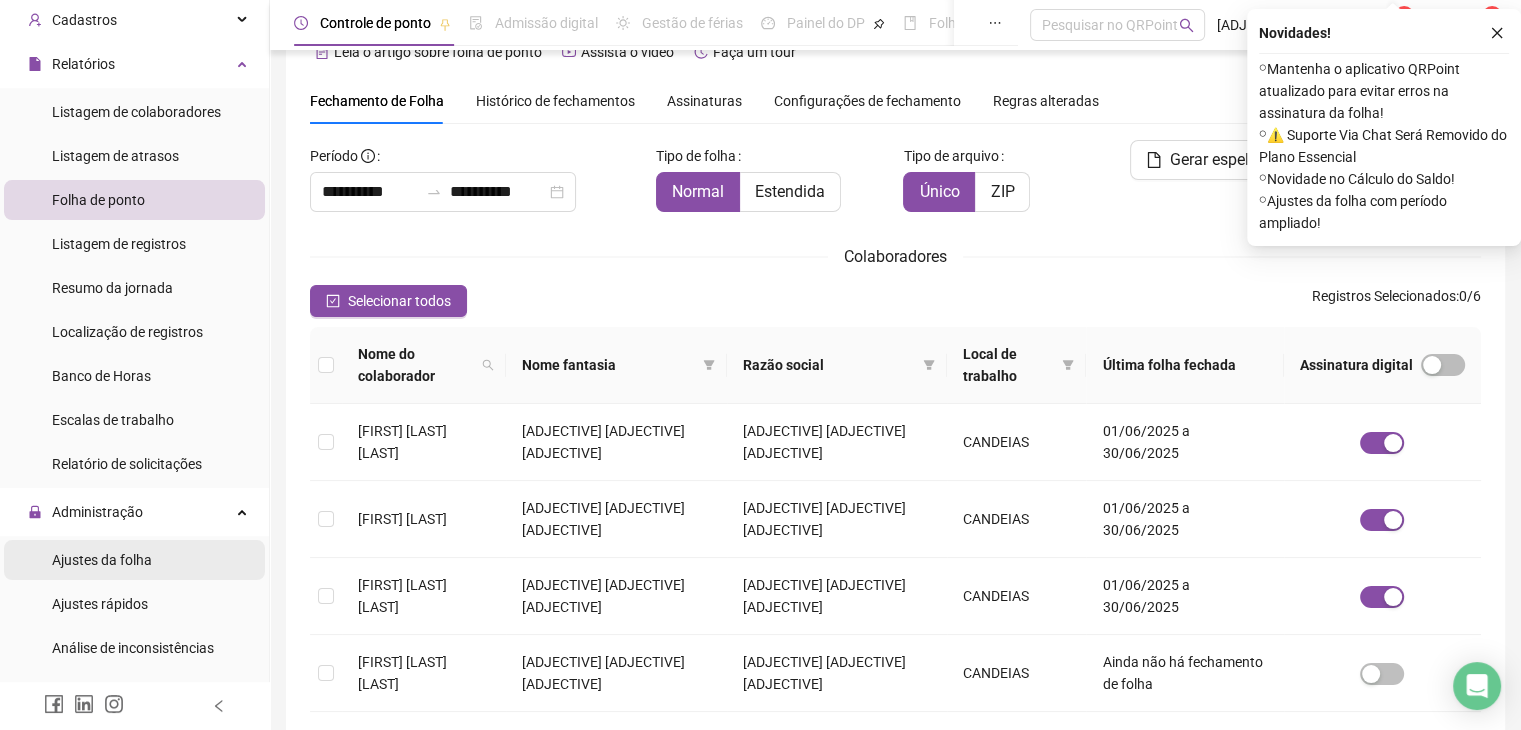 click on "Ajustes da folha" at bounding box center [134, 560] 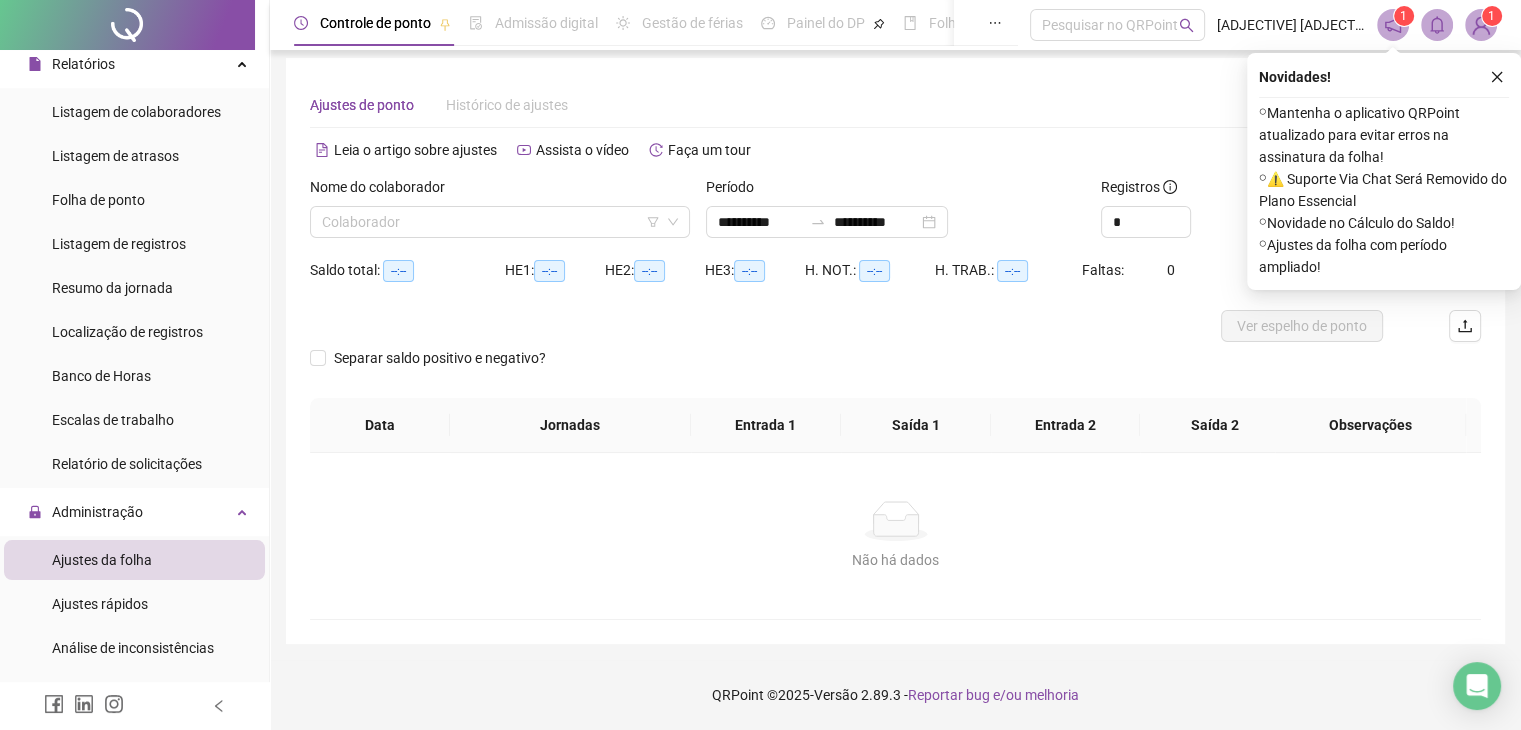 scroll, scrollTop: 8, scrollLeft: 0, axis: vertical 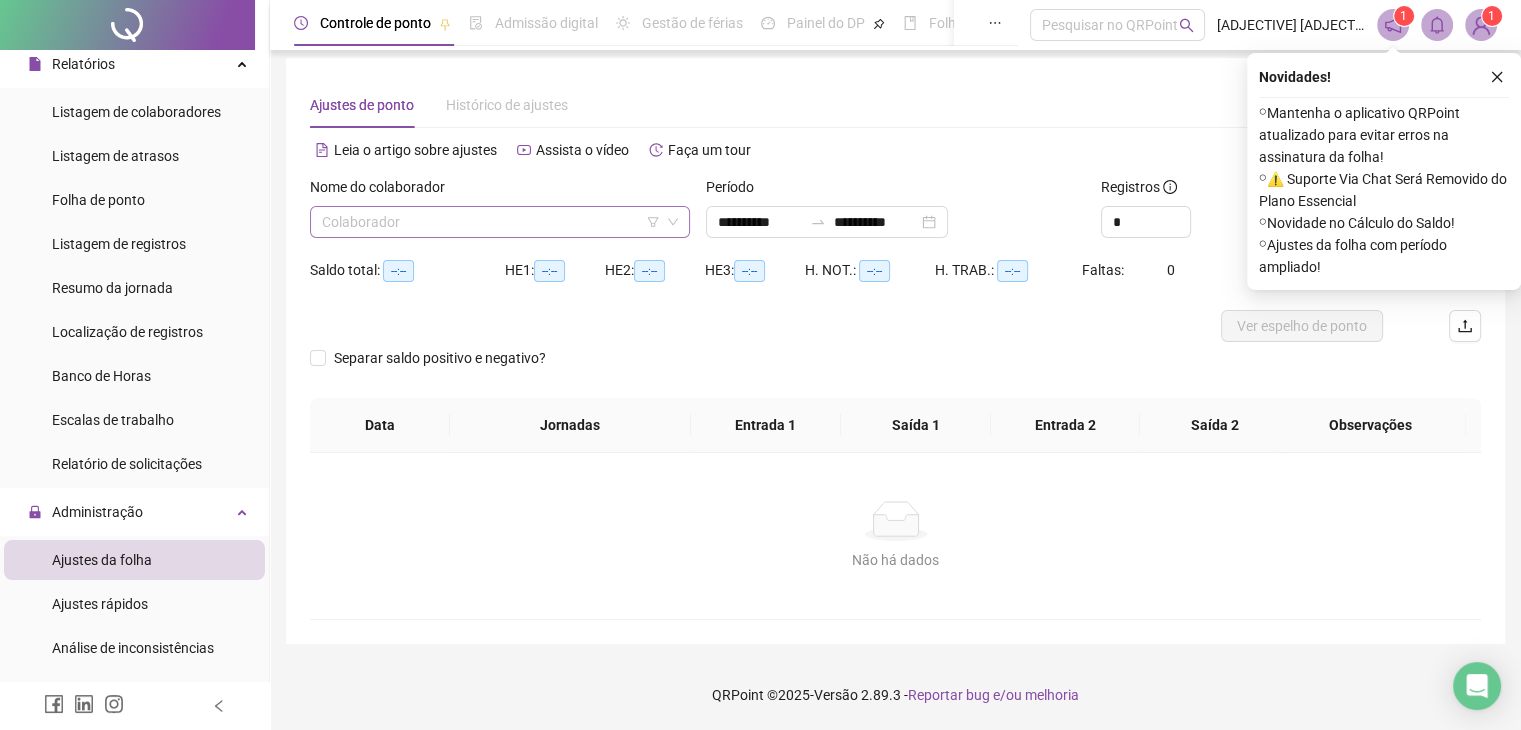 click at bounding box center (491, 222) 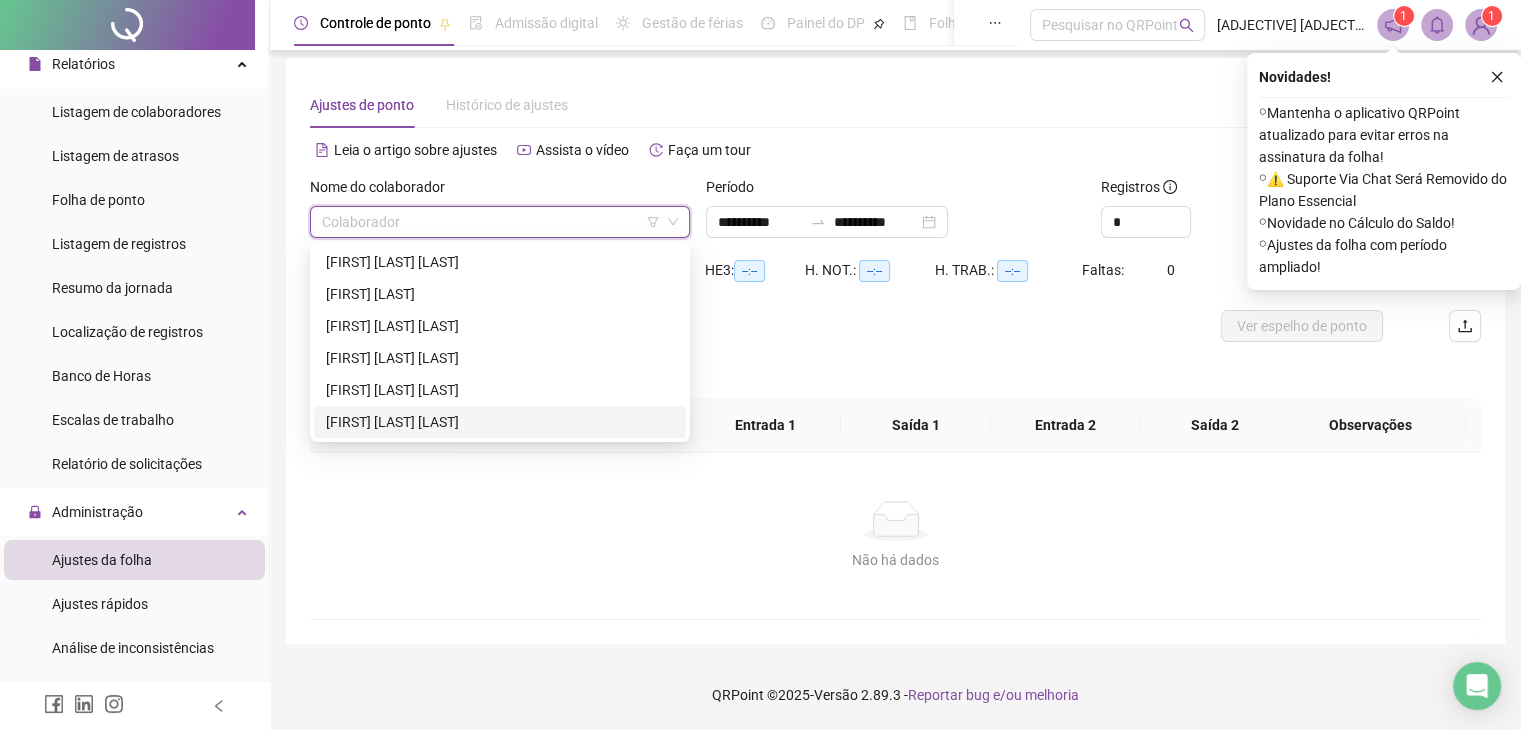 click on "[FIRST] [LAST] [LAST]" at bounding box center [500, 422] 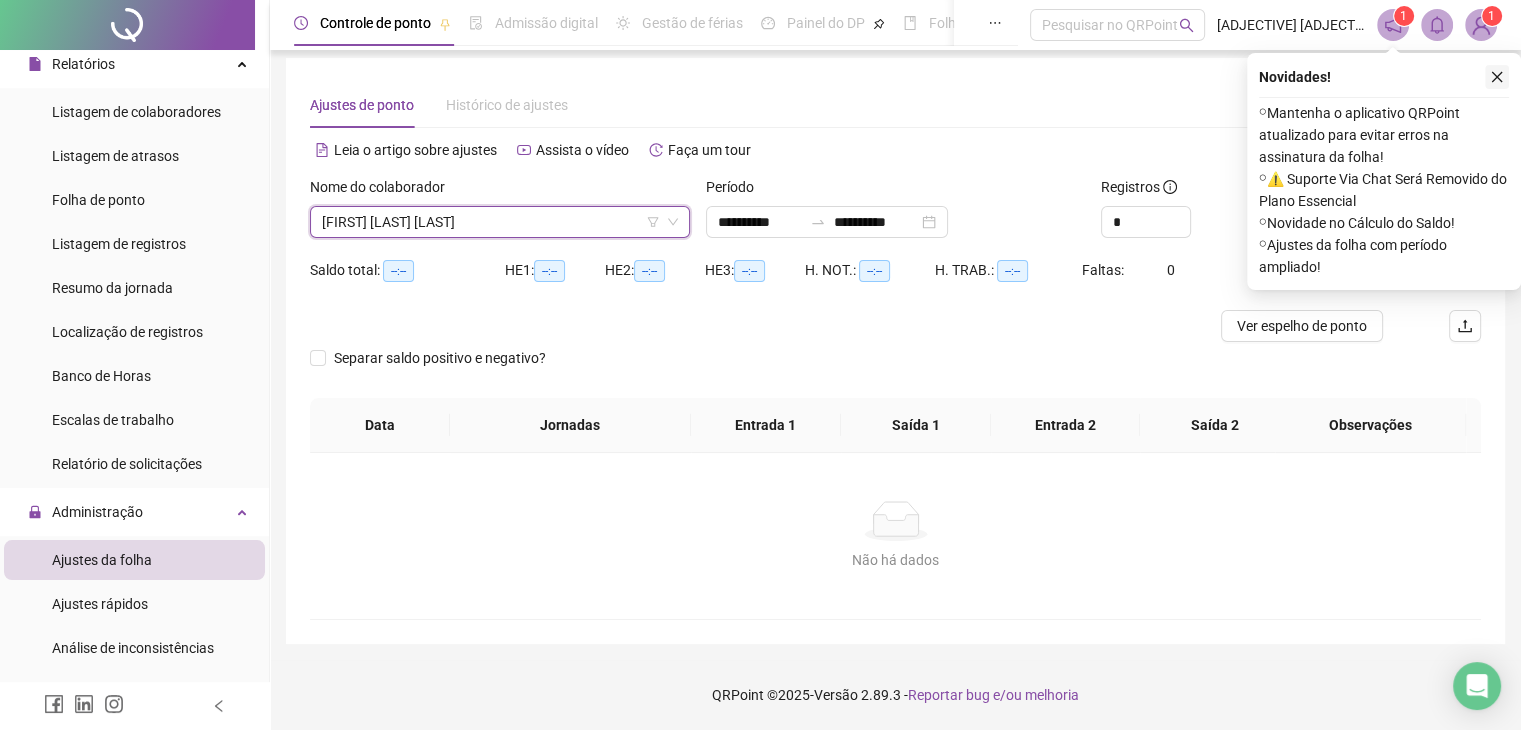 click 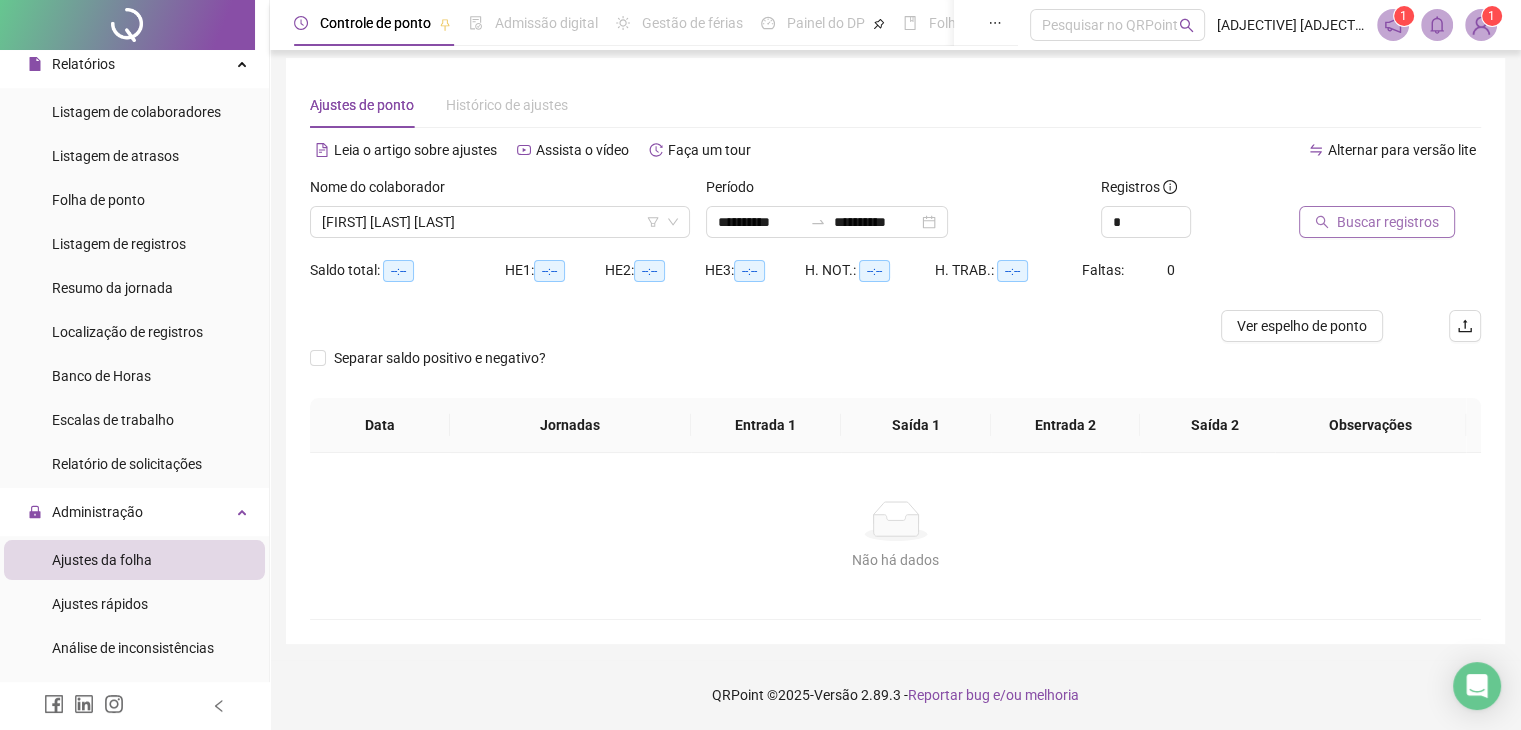 click on "Buscar registros" at bounding box center (1388, 222) 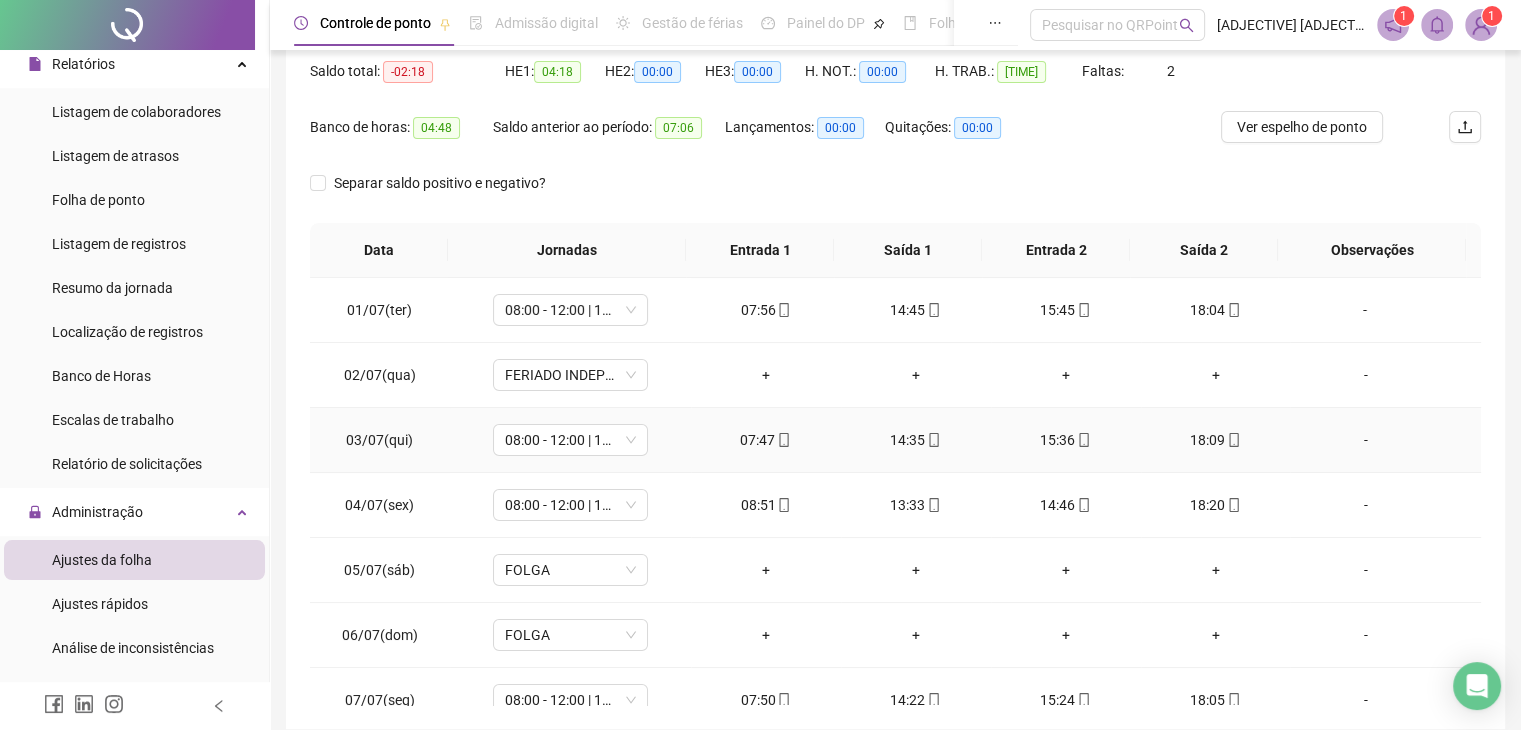 scroll, scrollTop: 208, scrollLeft: 0, axis: vertical 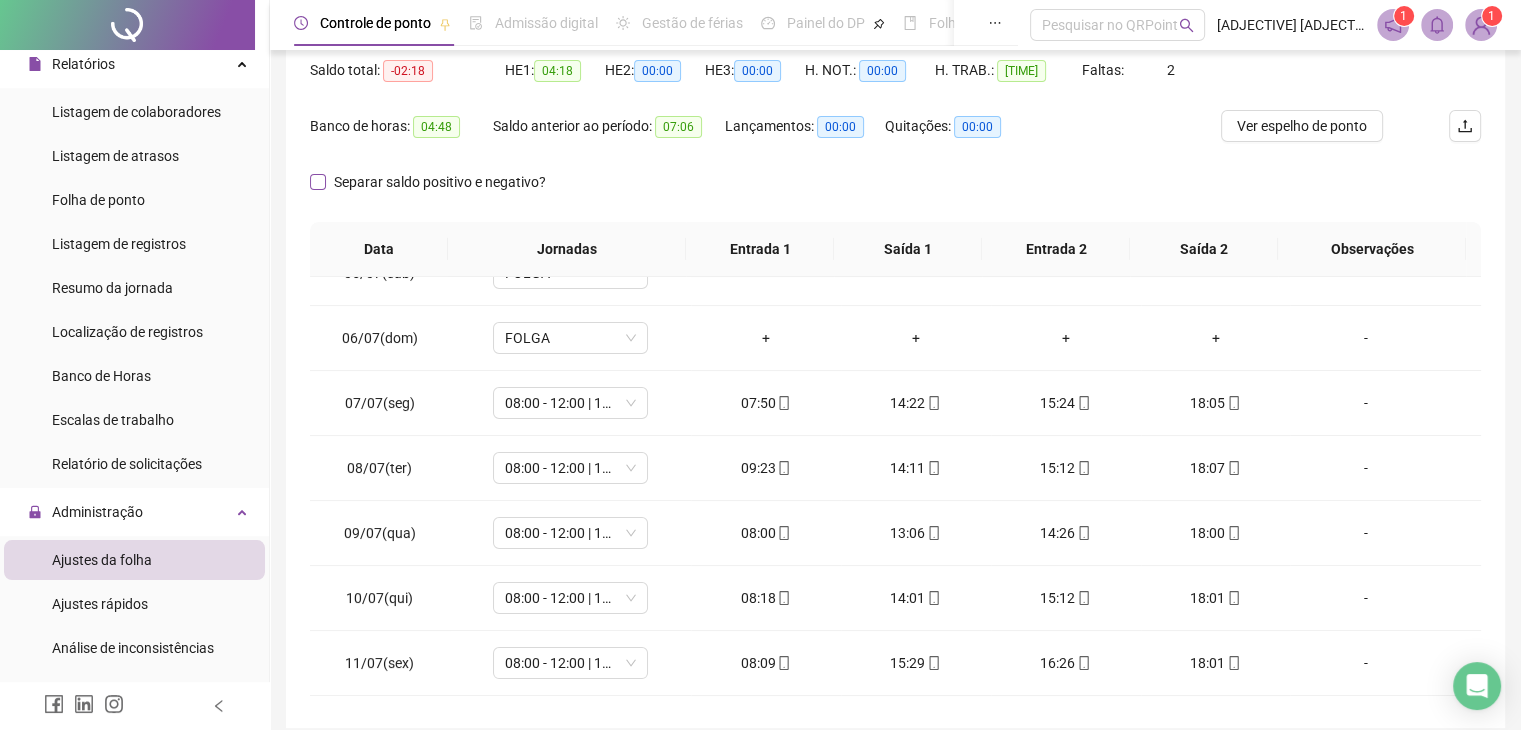 click on "Separar saldo positivo e negativo?" at bounding box center [440, 182] 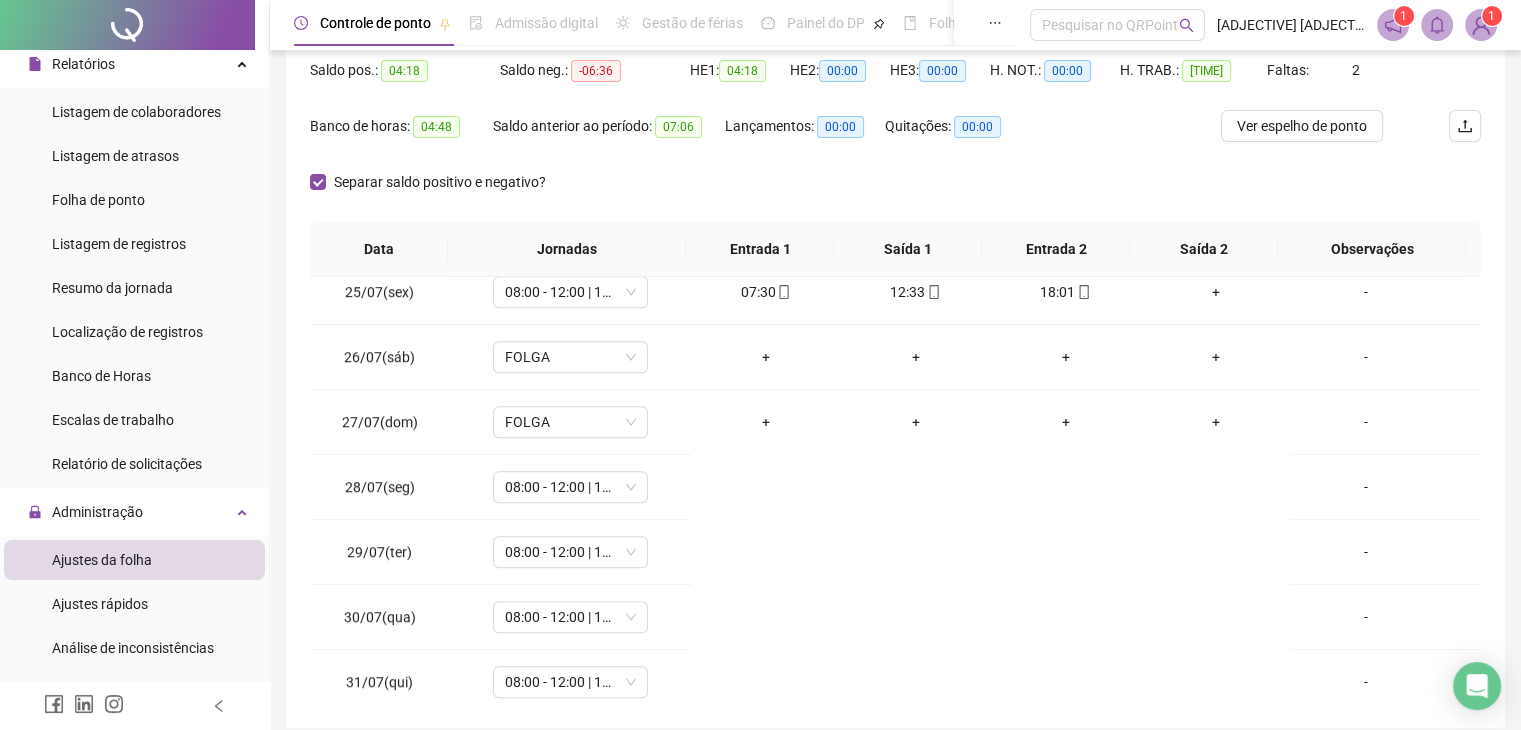 scroll, scrollTop: 1581, scrollLeft: 0, axis: vertical 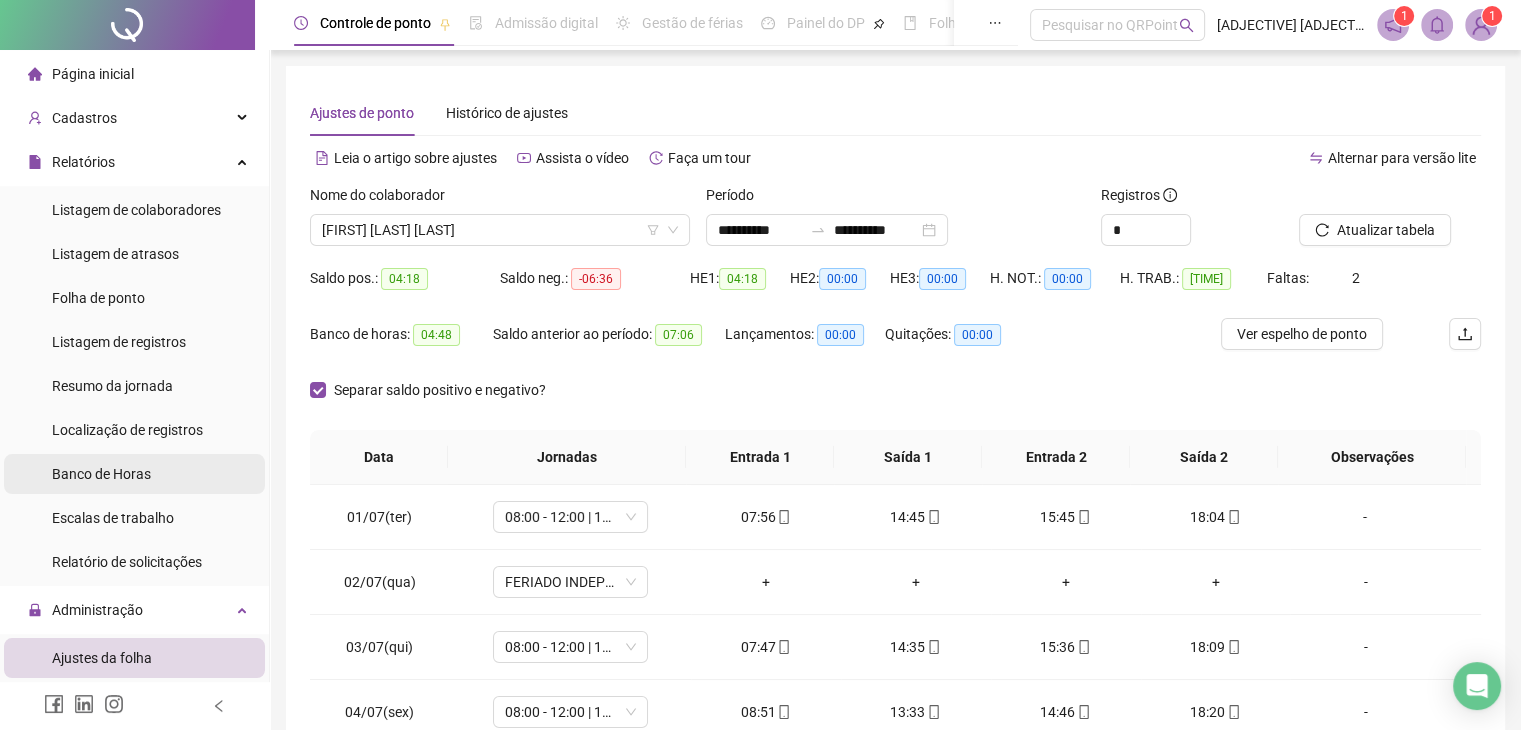 click on "Banco de Horas" at bounding box center [101, 474] 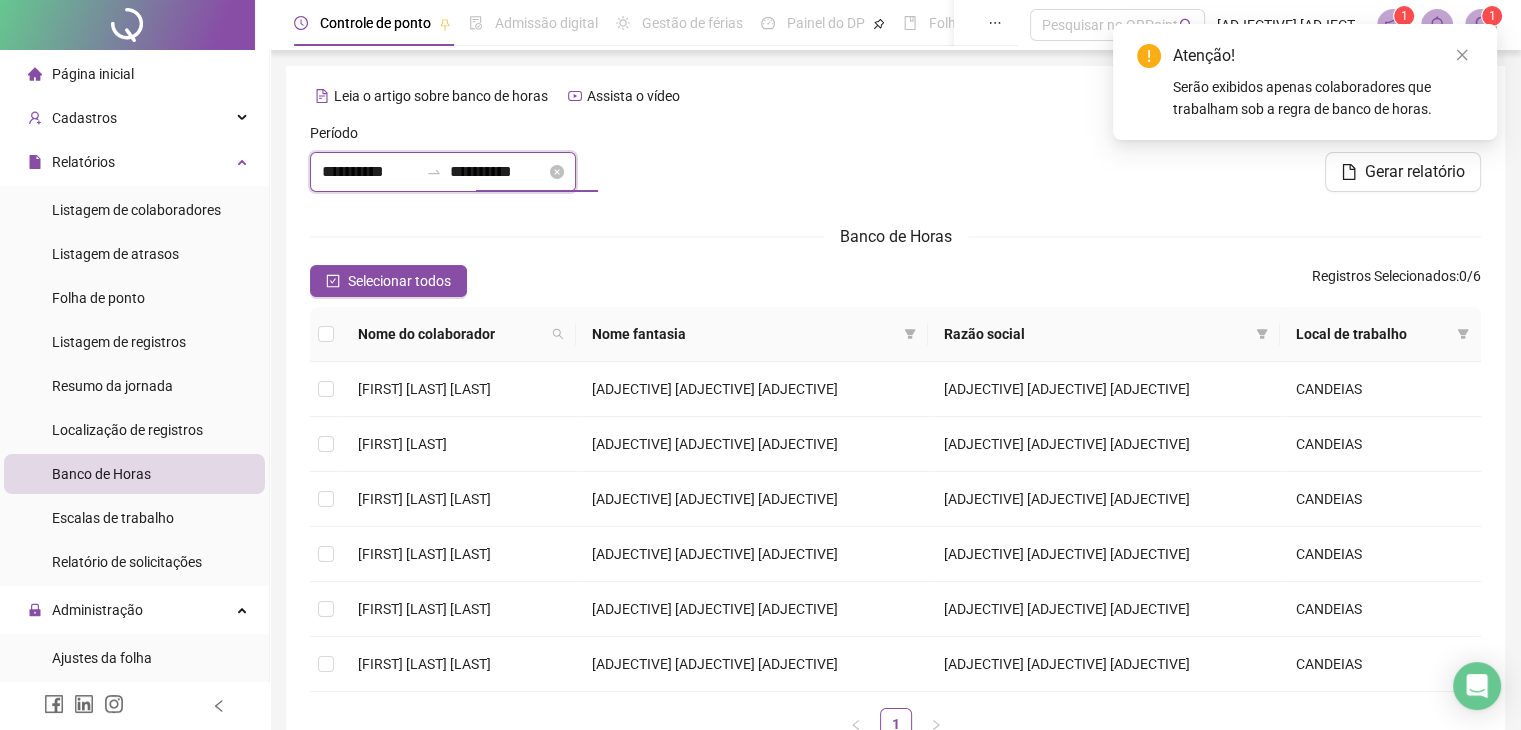 click on "**********" at bounding box center (498, 172) 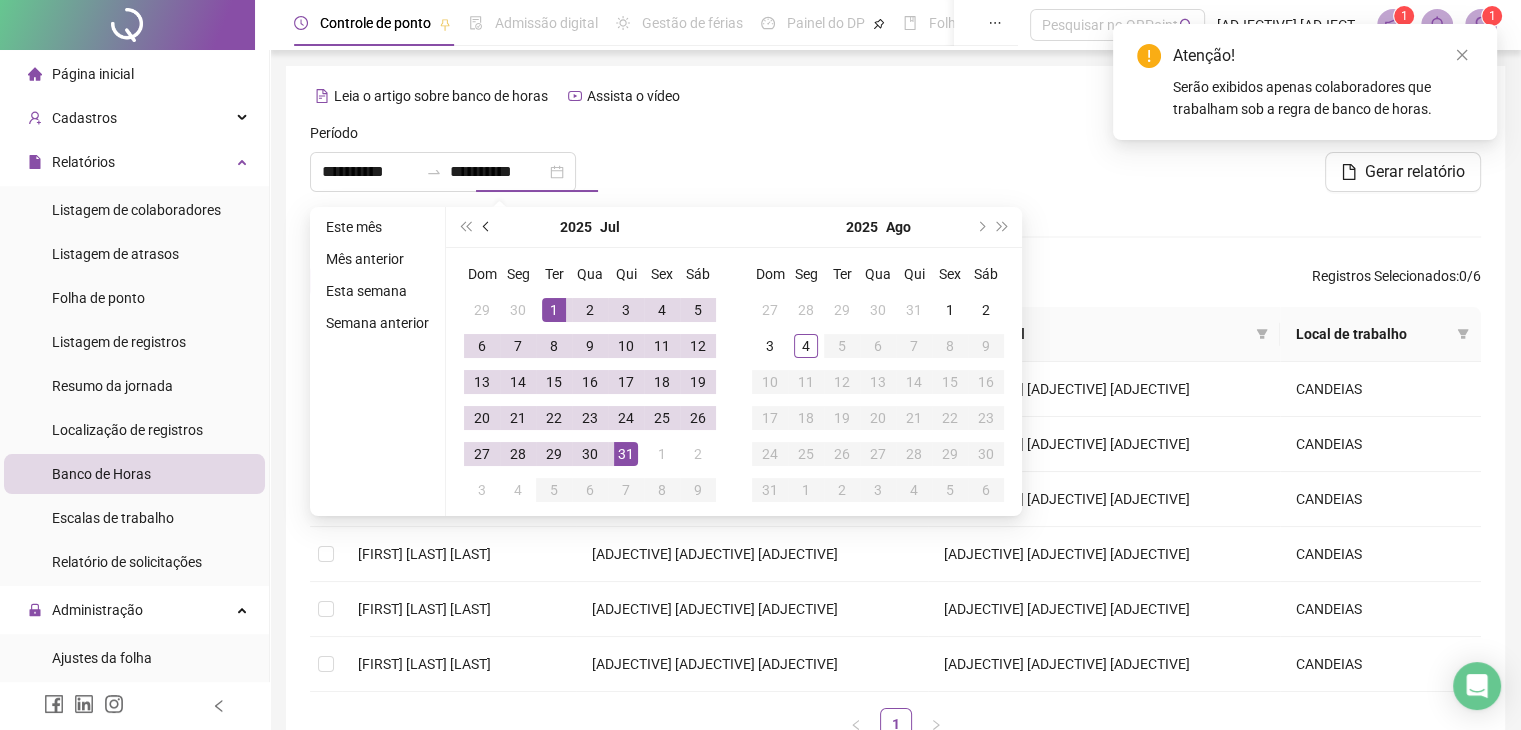 click at bounding box center [487, 227] 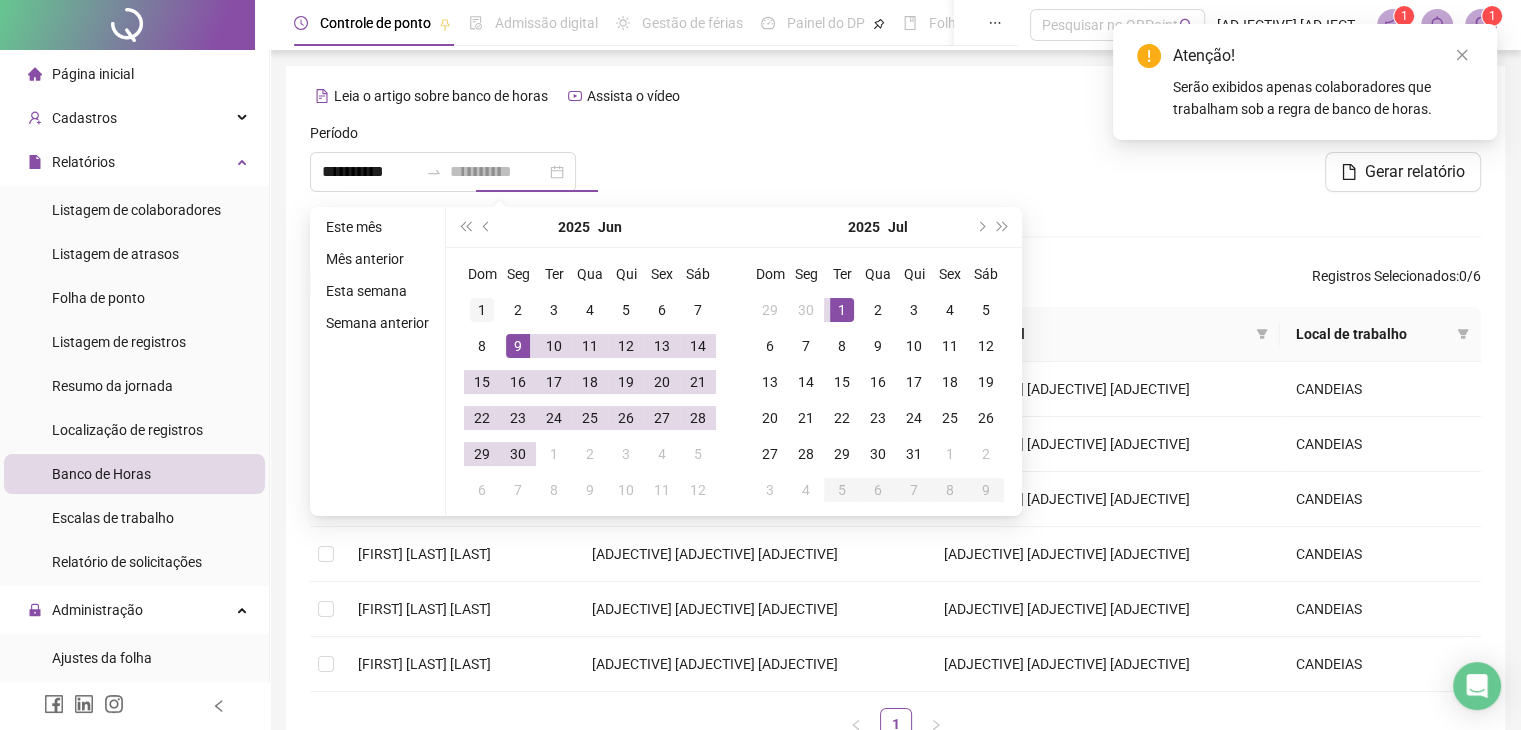type on "**********" 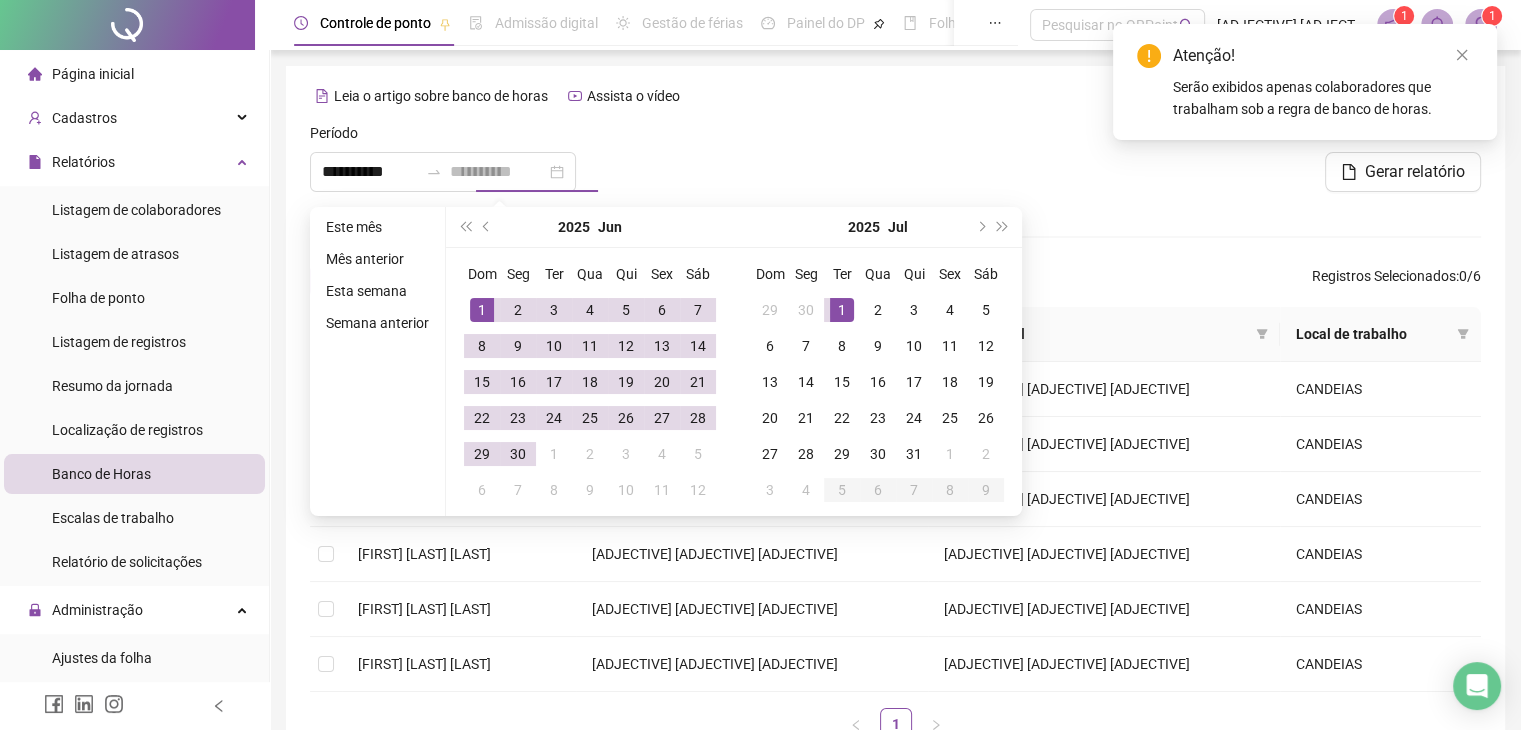 click on "1" at bounding box center (482, 310) 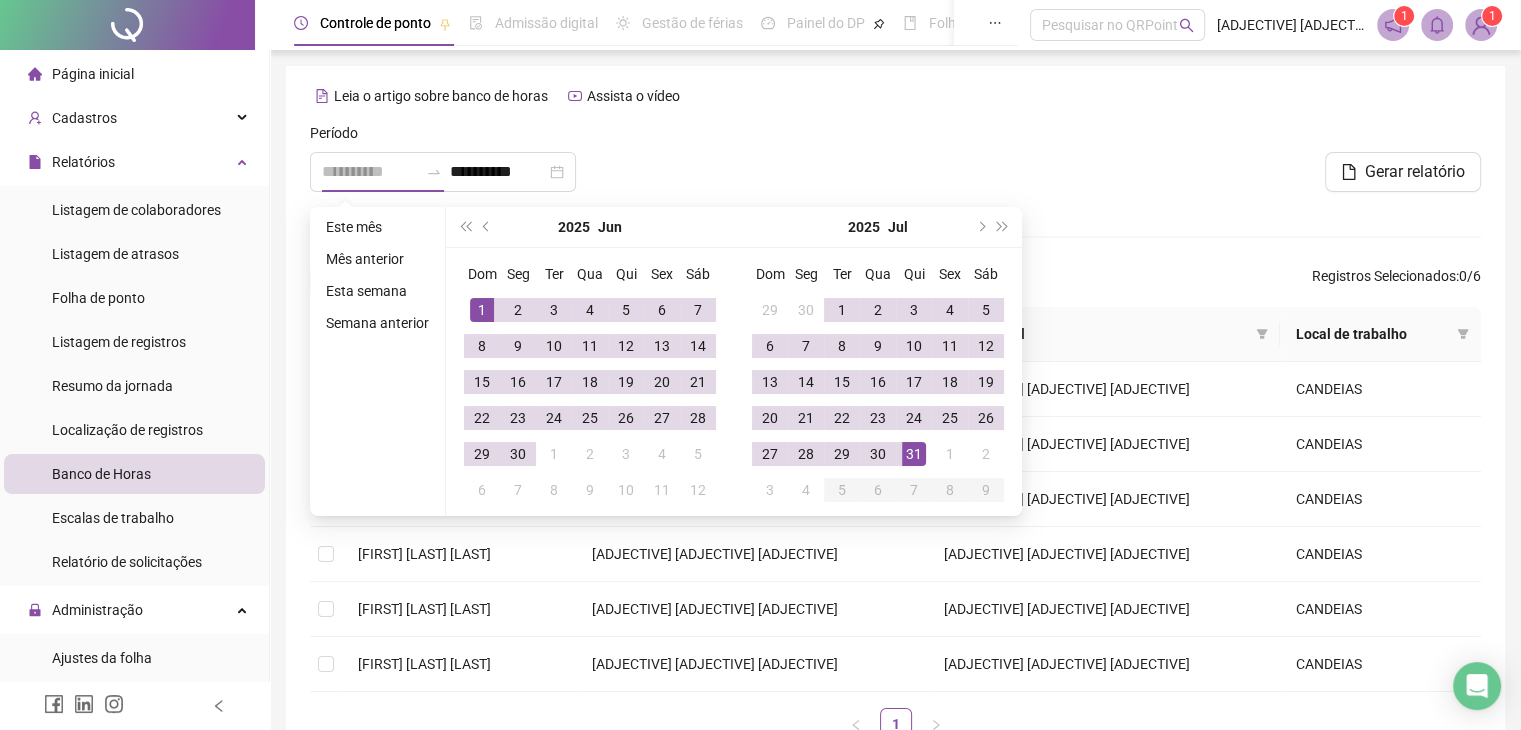 click on "31" at bounding box center (914, 454) 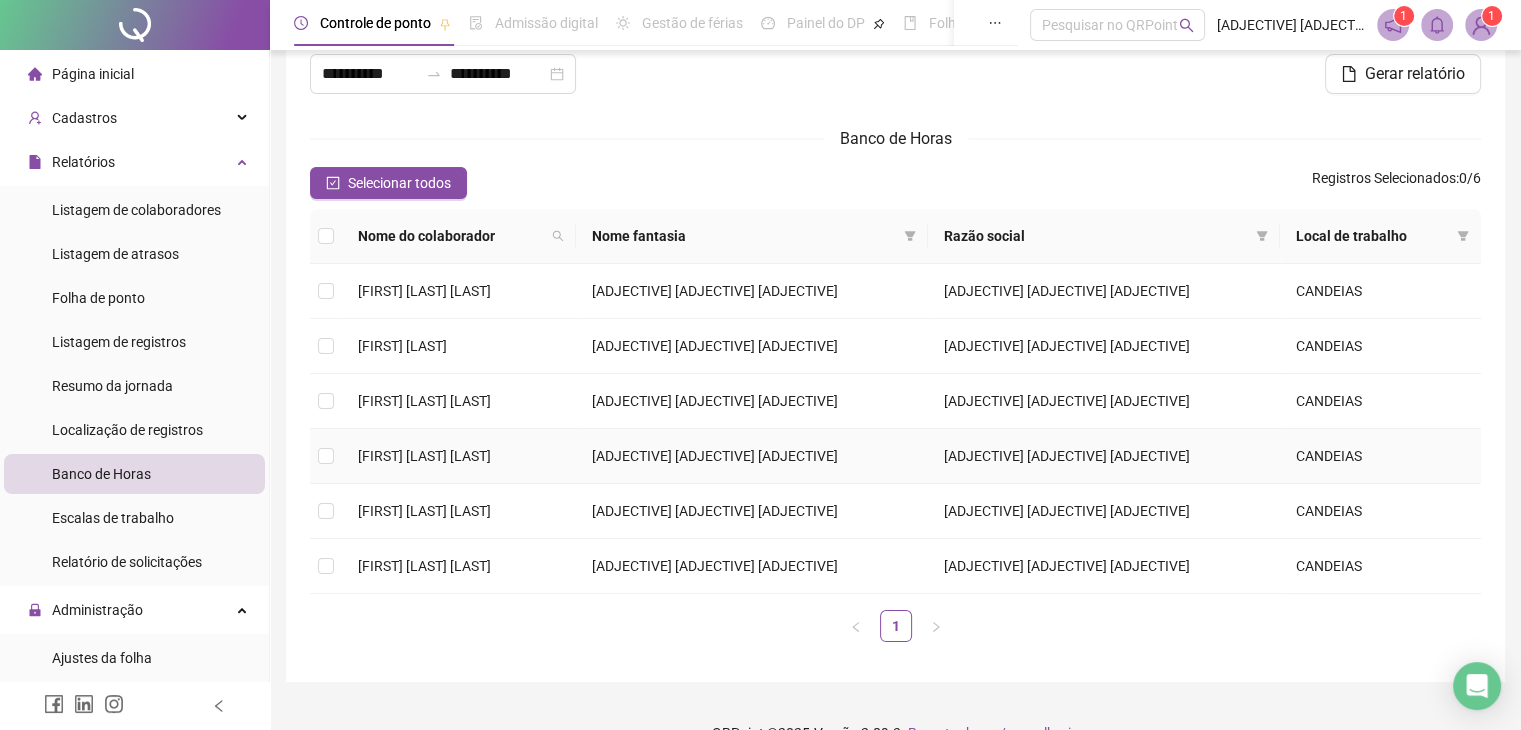 scroll, scrollTop: 135, scrollLeft: 0, axis: vertical 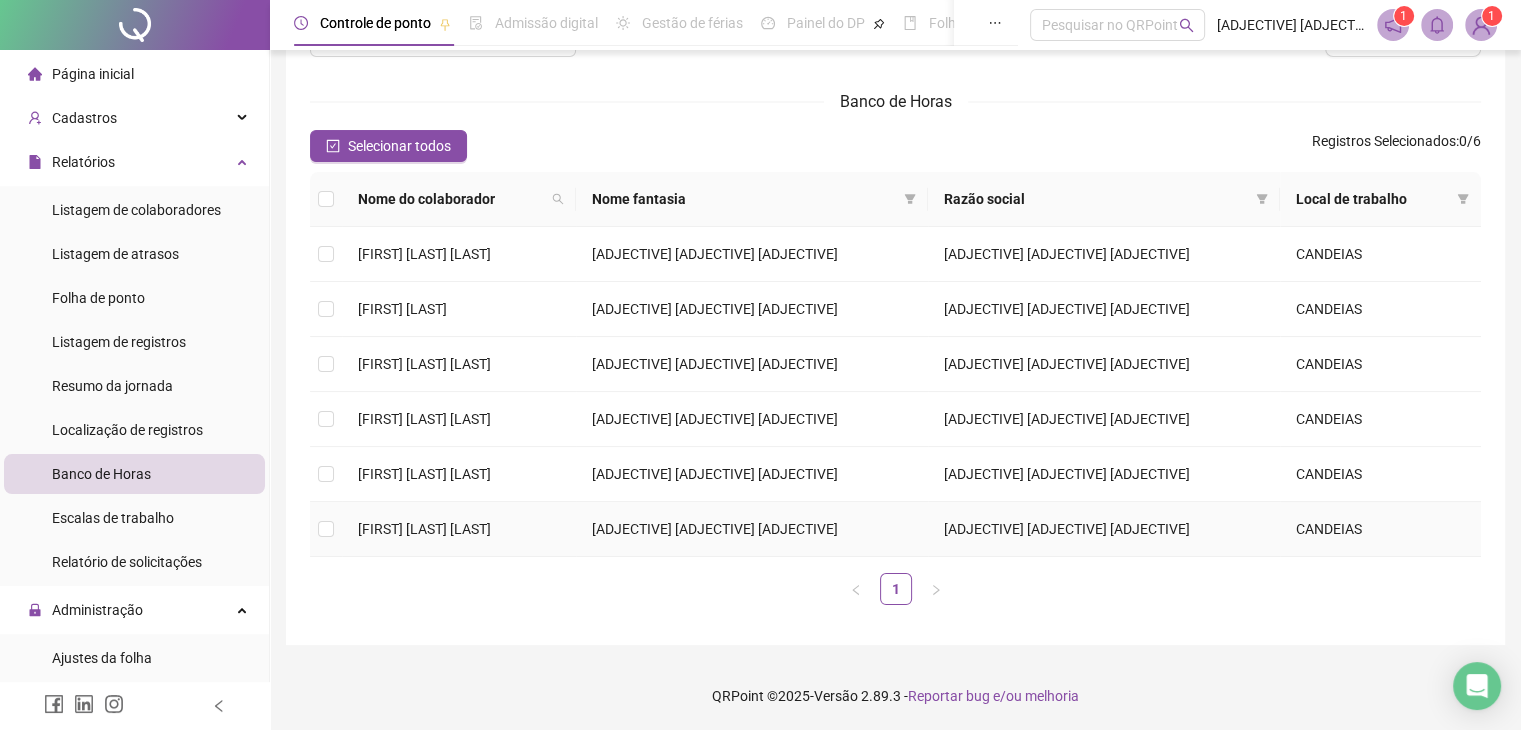 click on "[FIRST] [LAST] [LAST]" at bounding box center [424, 529] 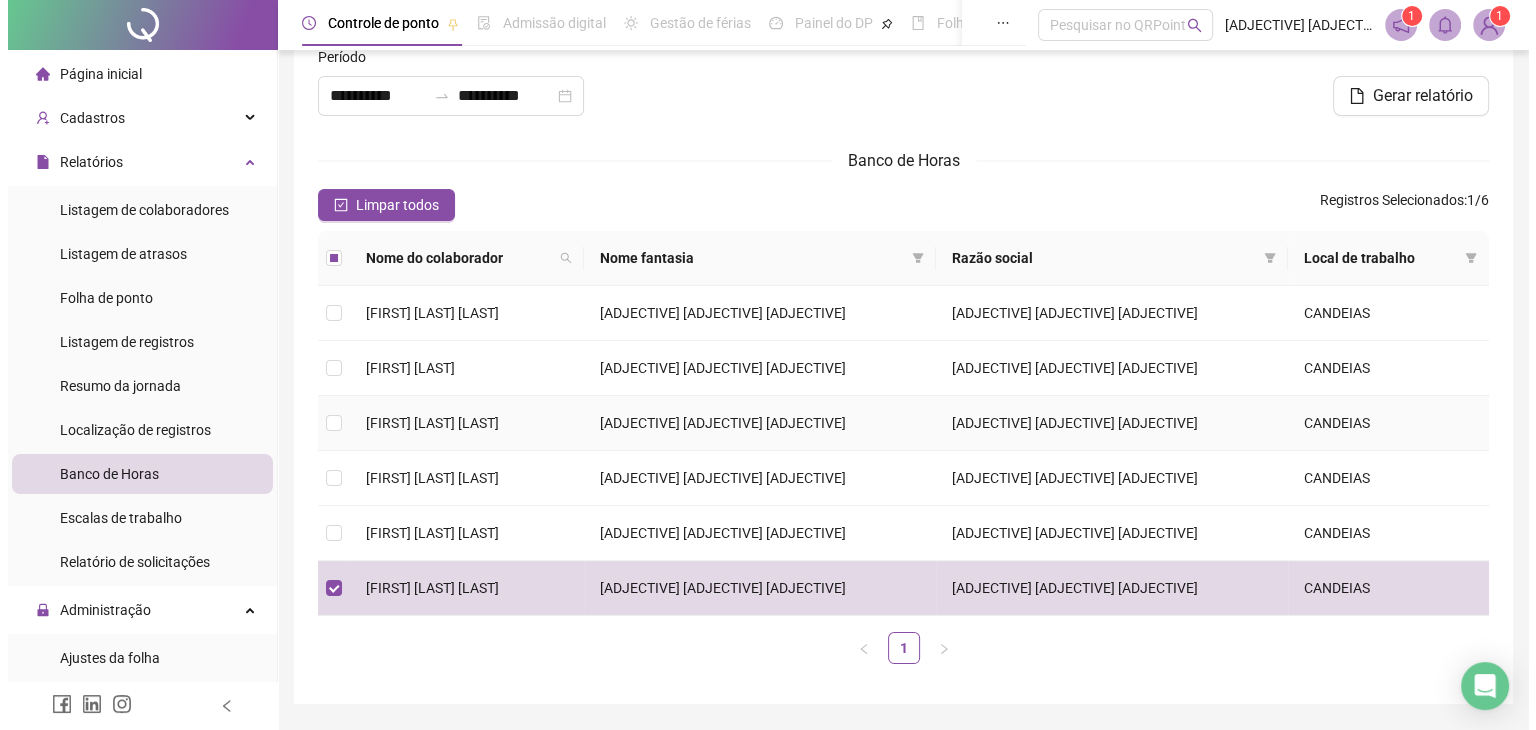 scroll, scrollTop: 0, scrollLeft: 0, axis: both 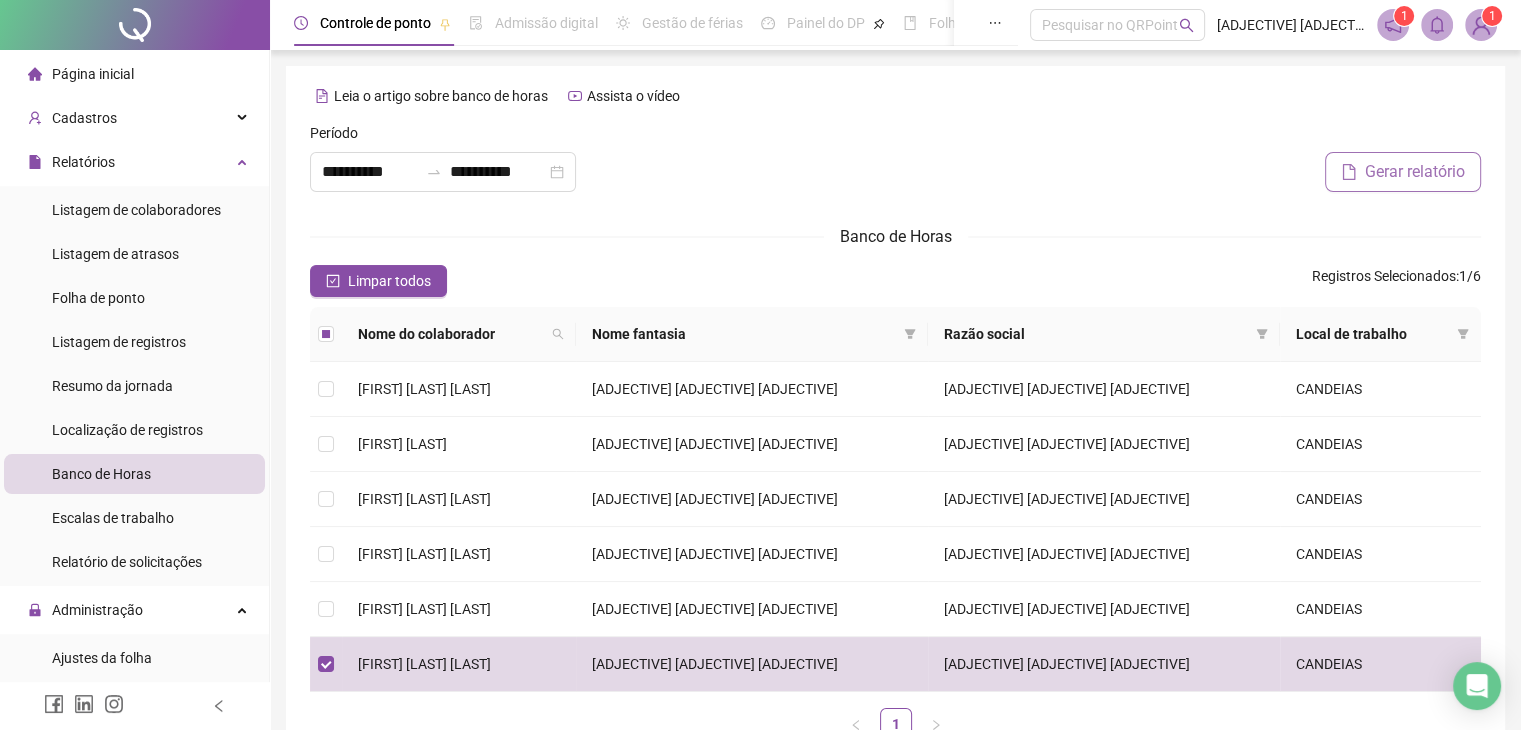click on "Gerar relatório" at bounding box center (1415, 172) 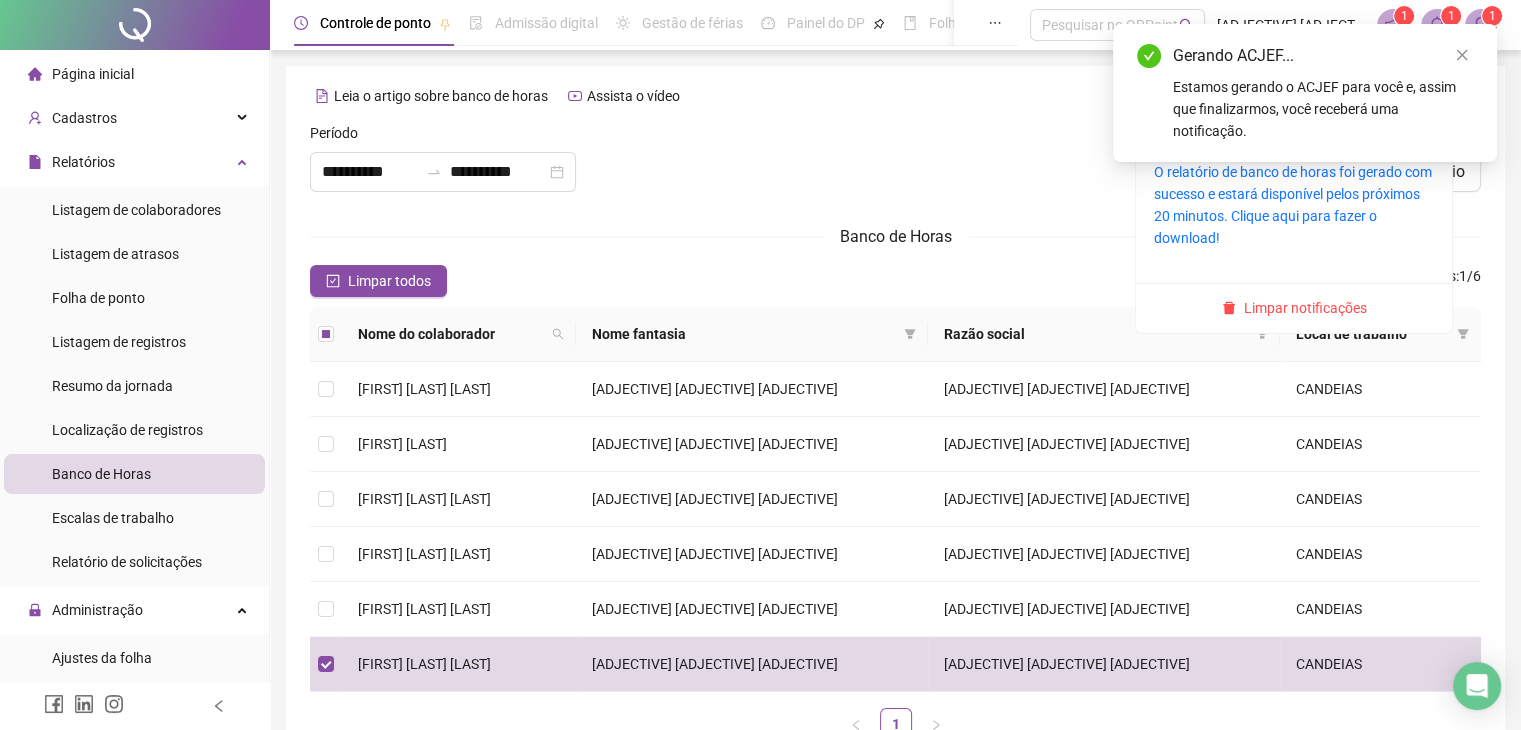 click on "1" at bounding box center [1437, 25] 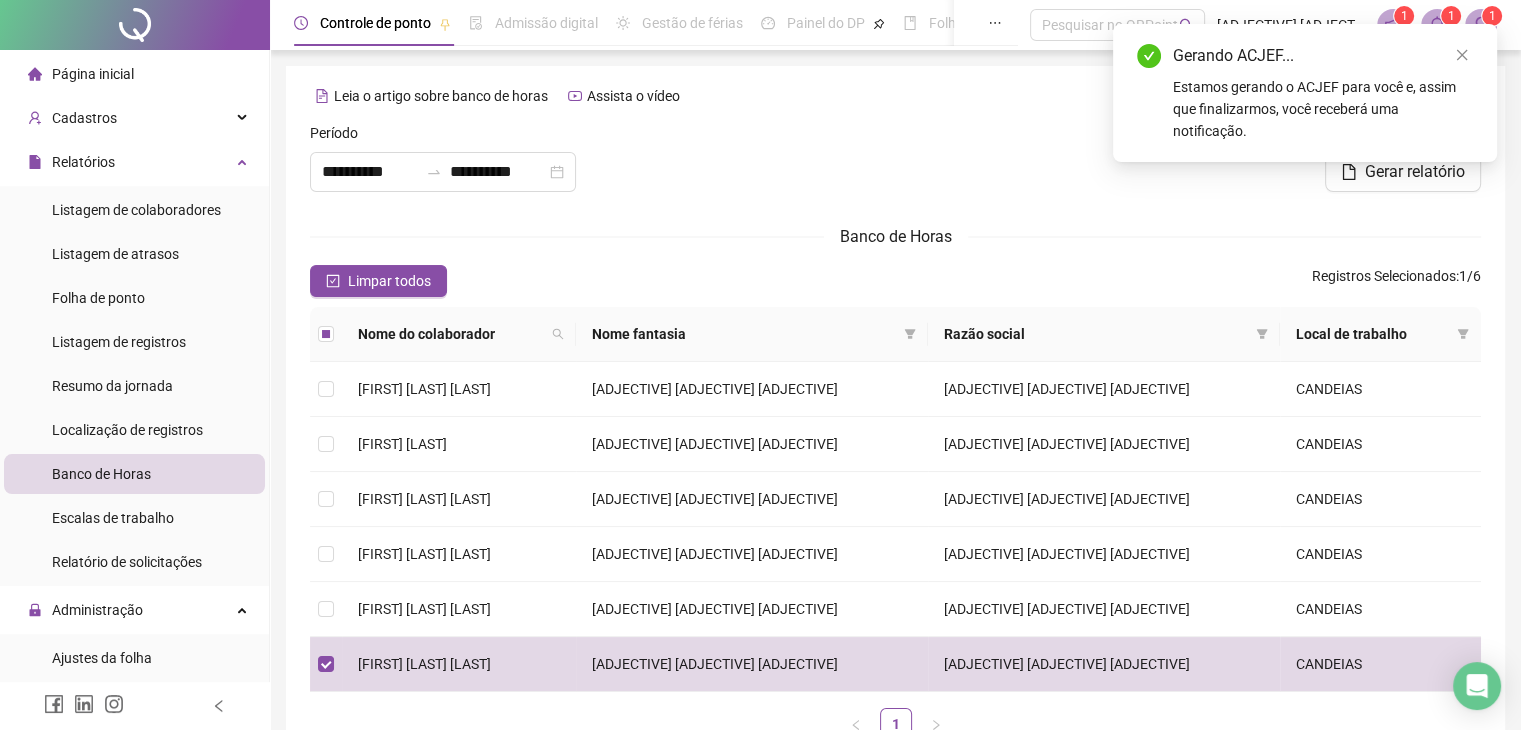 click on "Gerando ACJEF... Estamos gerando o ACJEF para você e, assim que finalizarmos, você receberá uma notificação." at bounding box center (1305, 93) 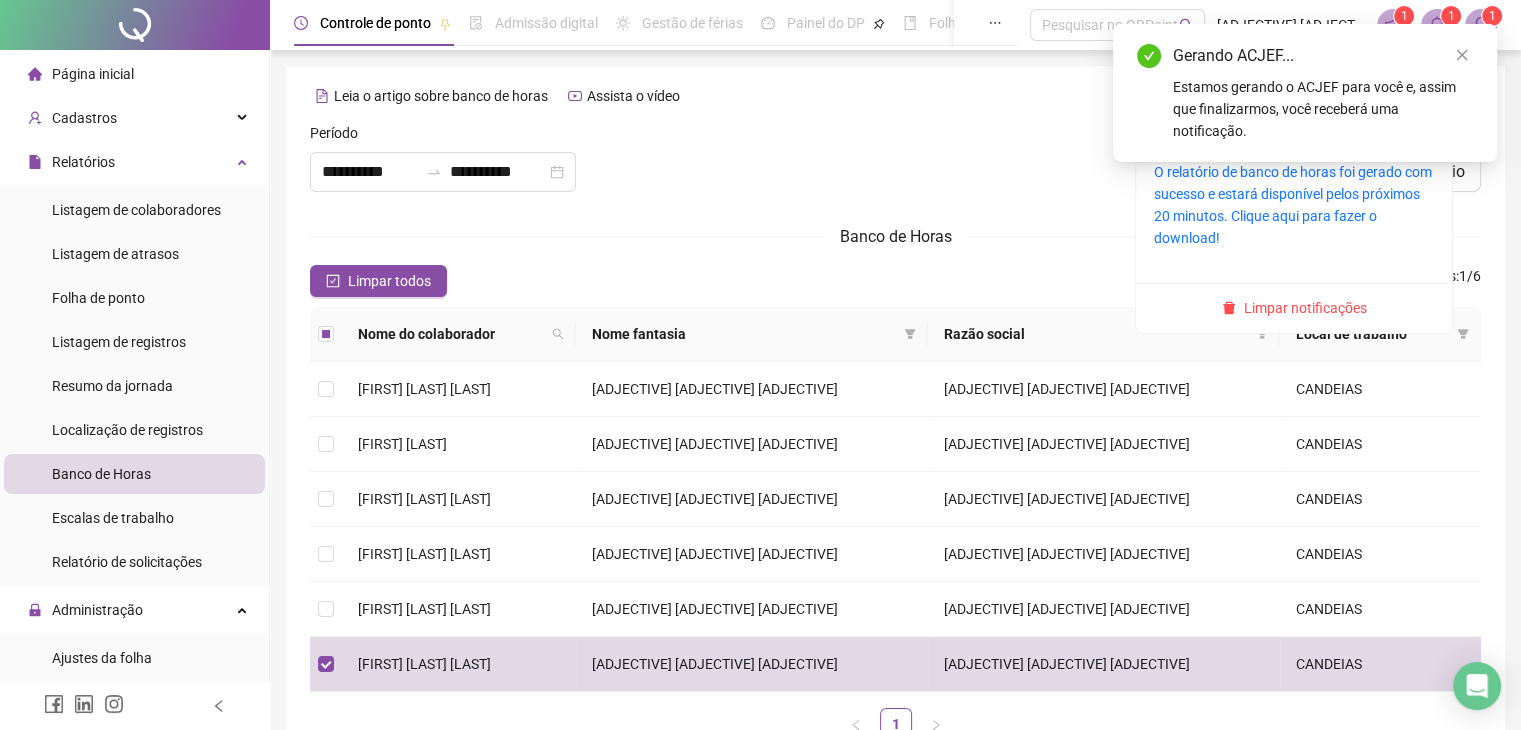 click on "1" at bounding box center [1451, 16] 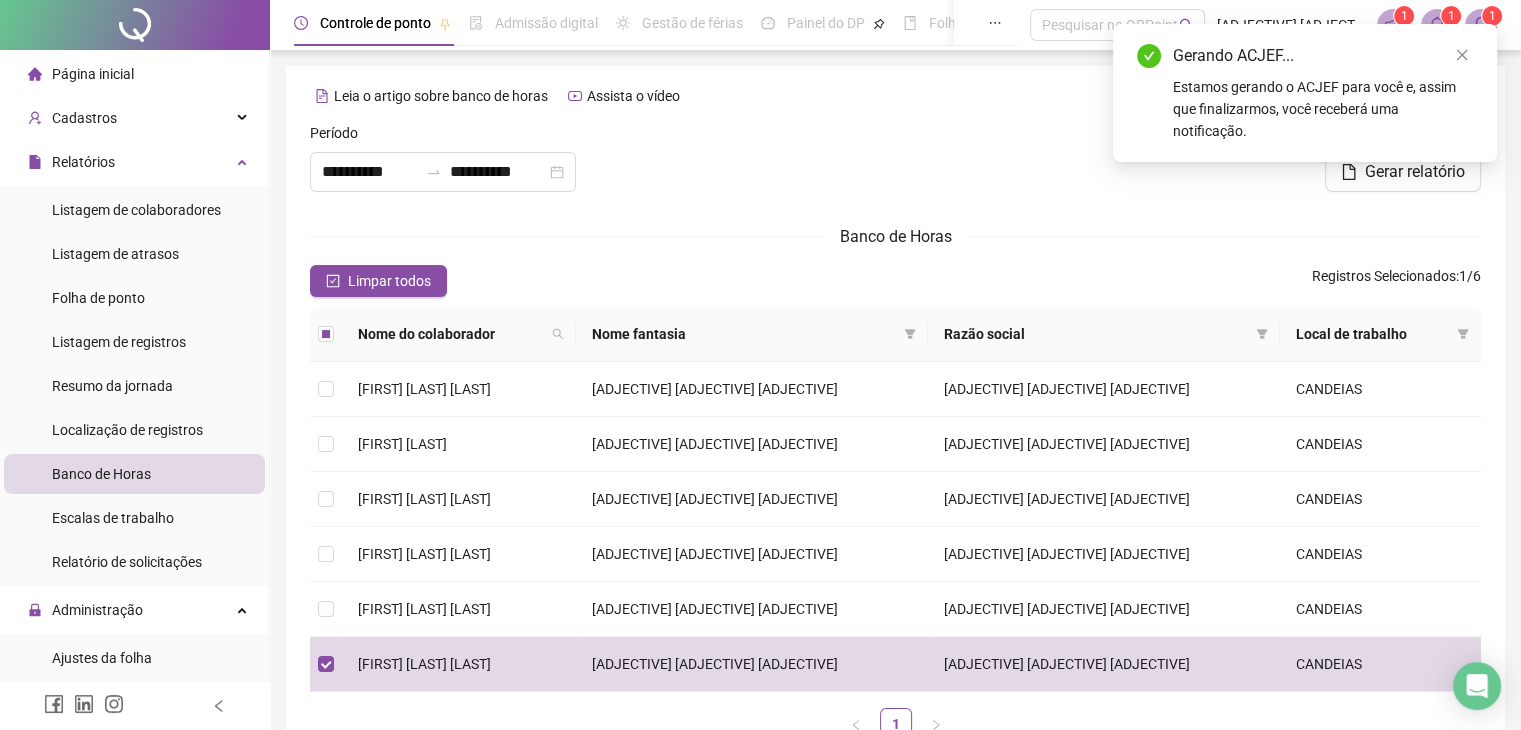 drag, startPoint x: 1186, startPoint y: 192, endPoint x: 1317, endPoint y: 116, distance: 151.44966 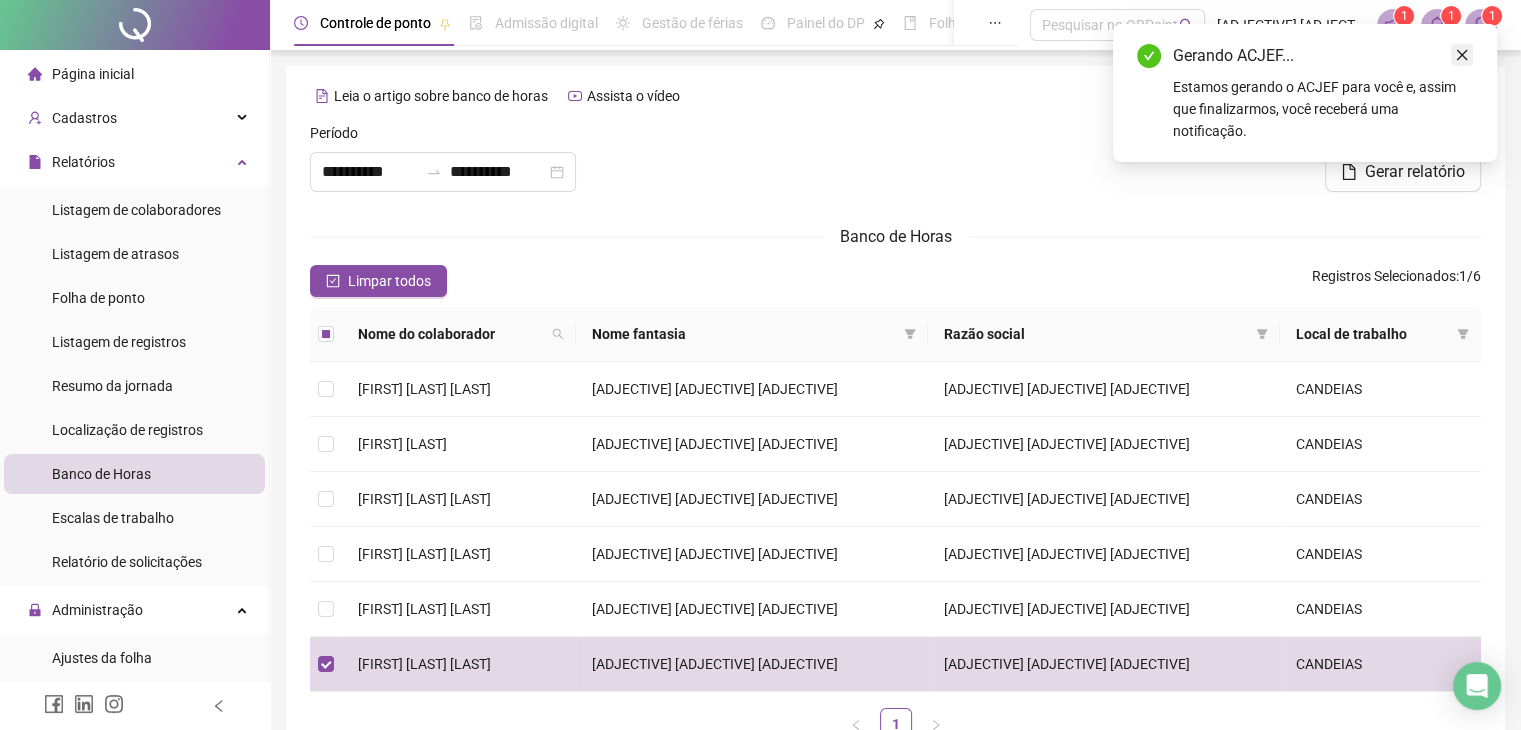 click 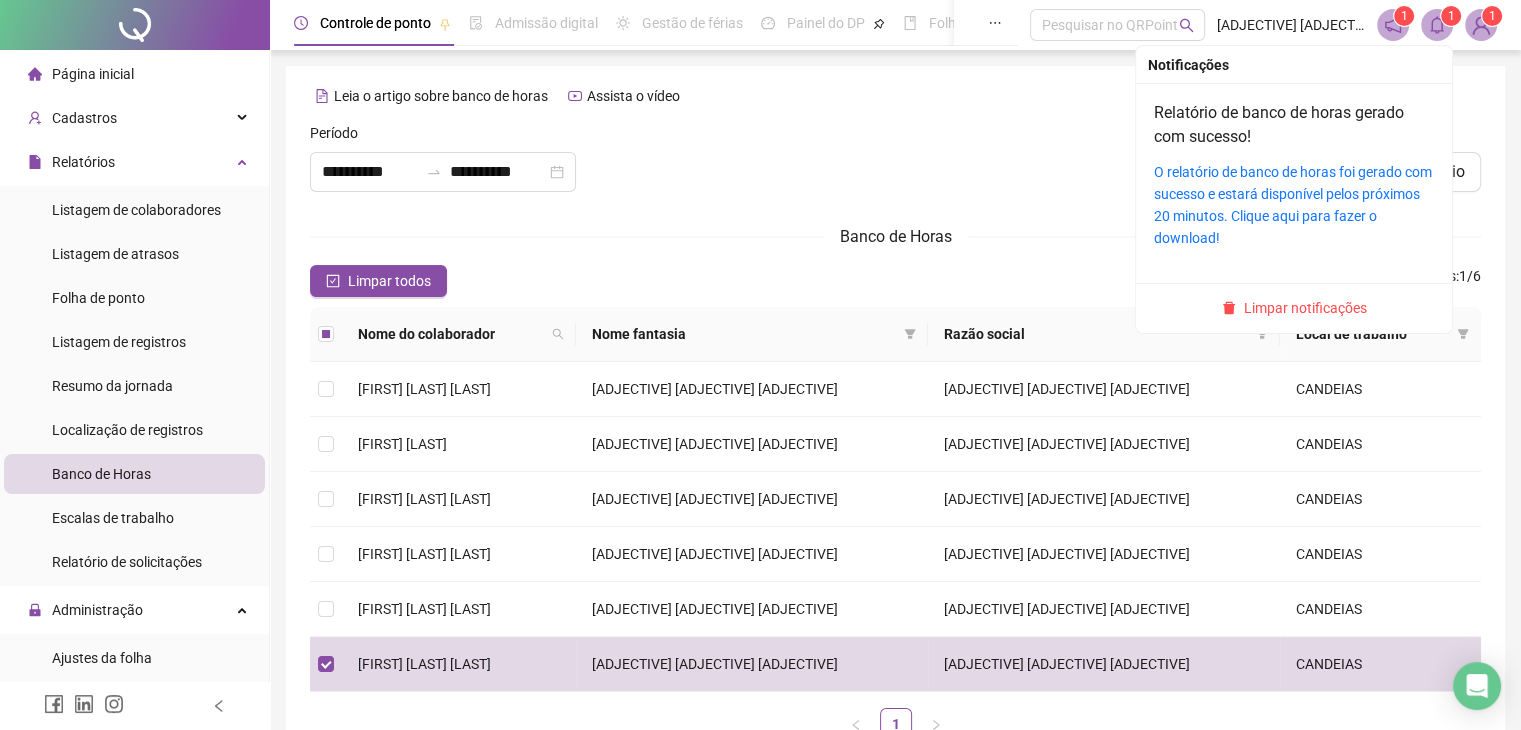 click on "1" at bounding box center (1437, 25) 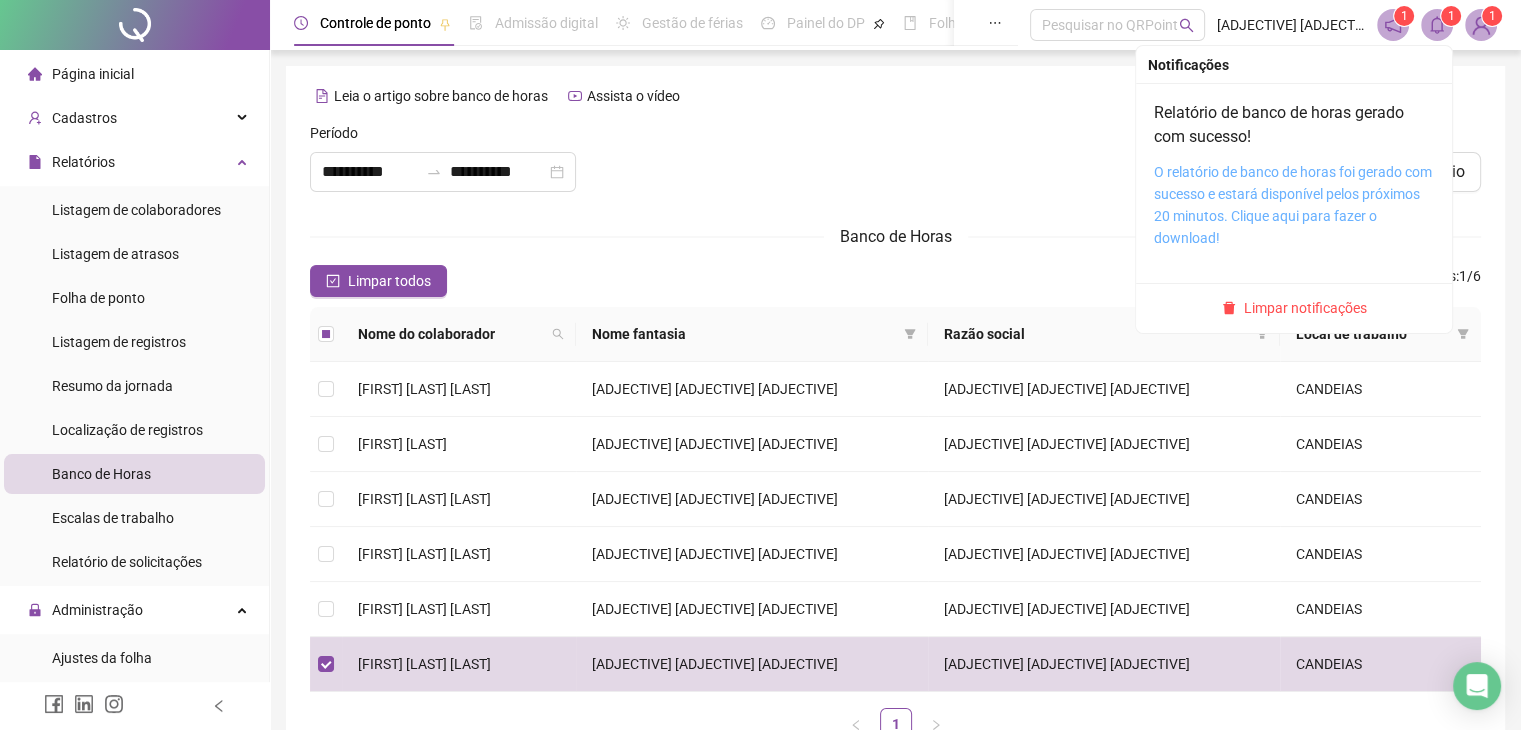 drag, startPoint x: 1254, startPoint y: 184, endPoint x: 1223, endPoint y: 171, distance: 33.61547 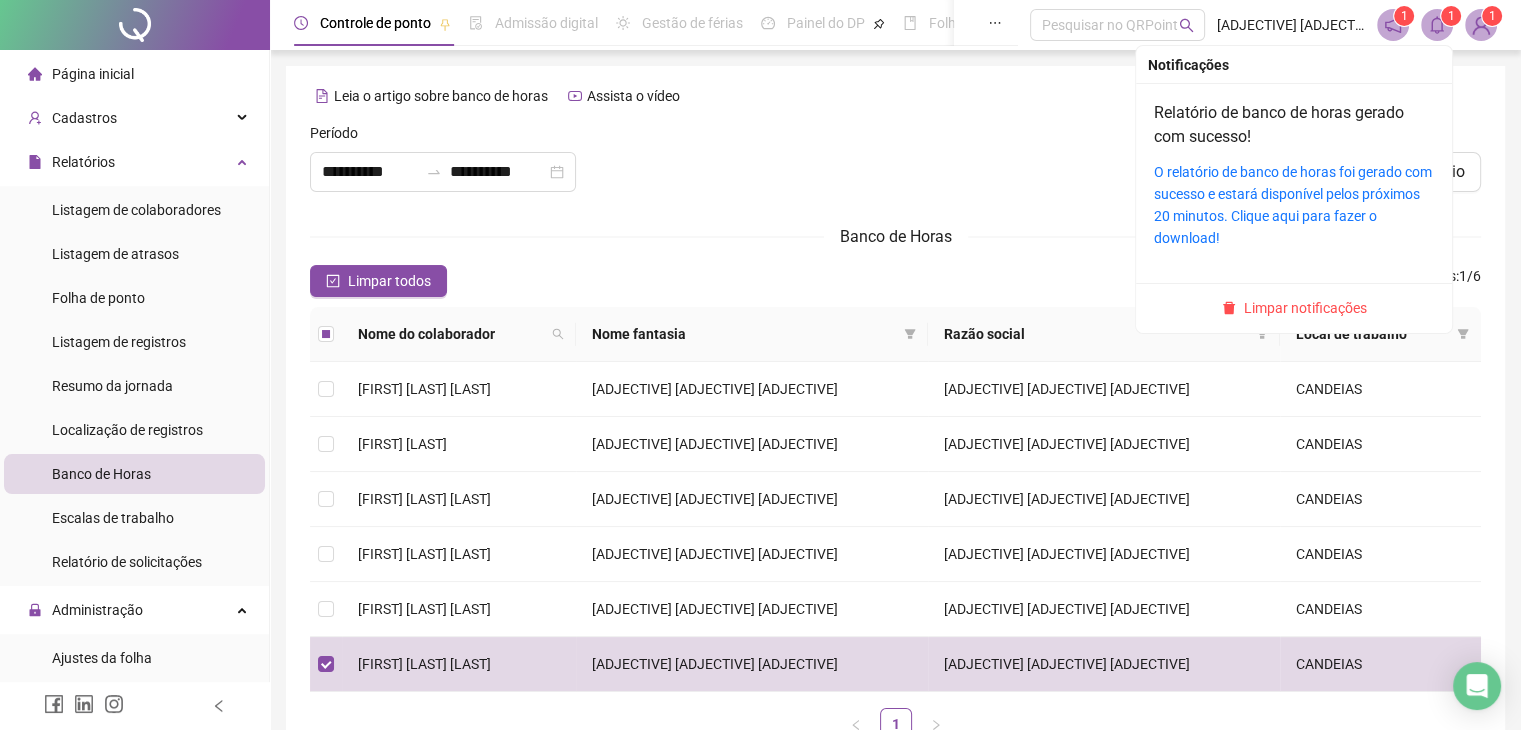 click 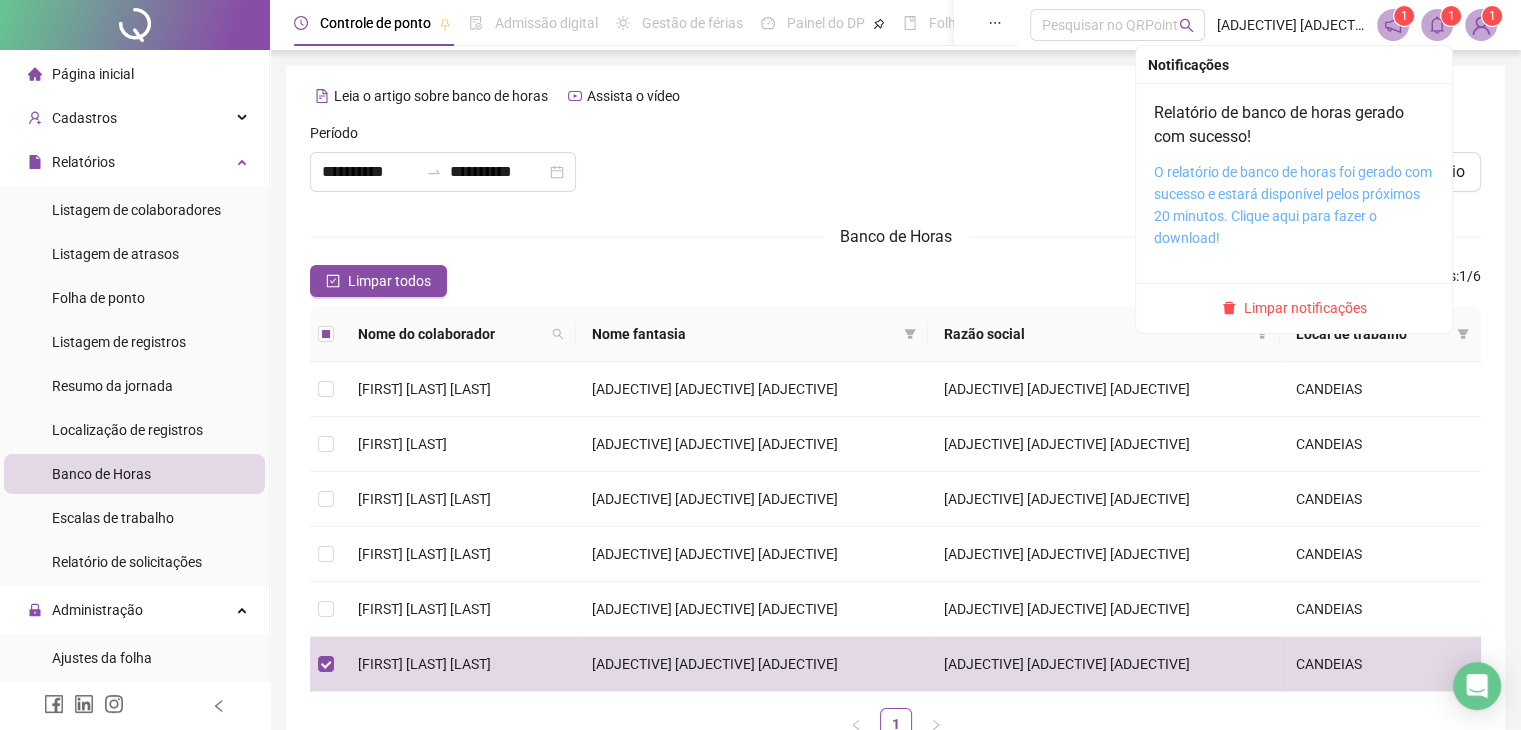 click on "O relatório de banco de horas foi gerado com sucesso e estará disponível pelos próximos 20 minutos.
Clique aqui para fazer o download!" at bounding box center [1293, 205] 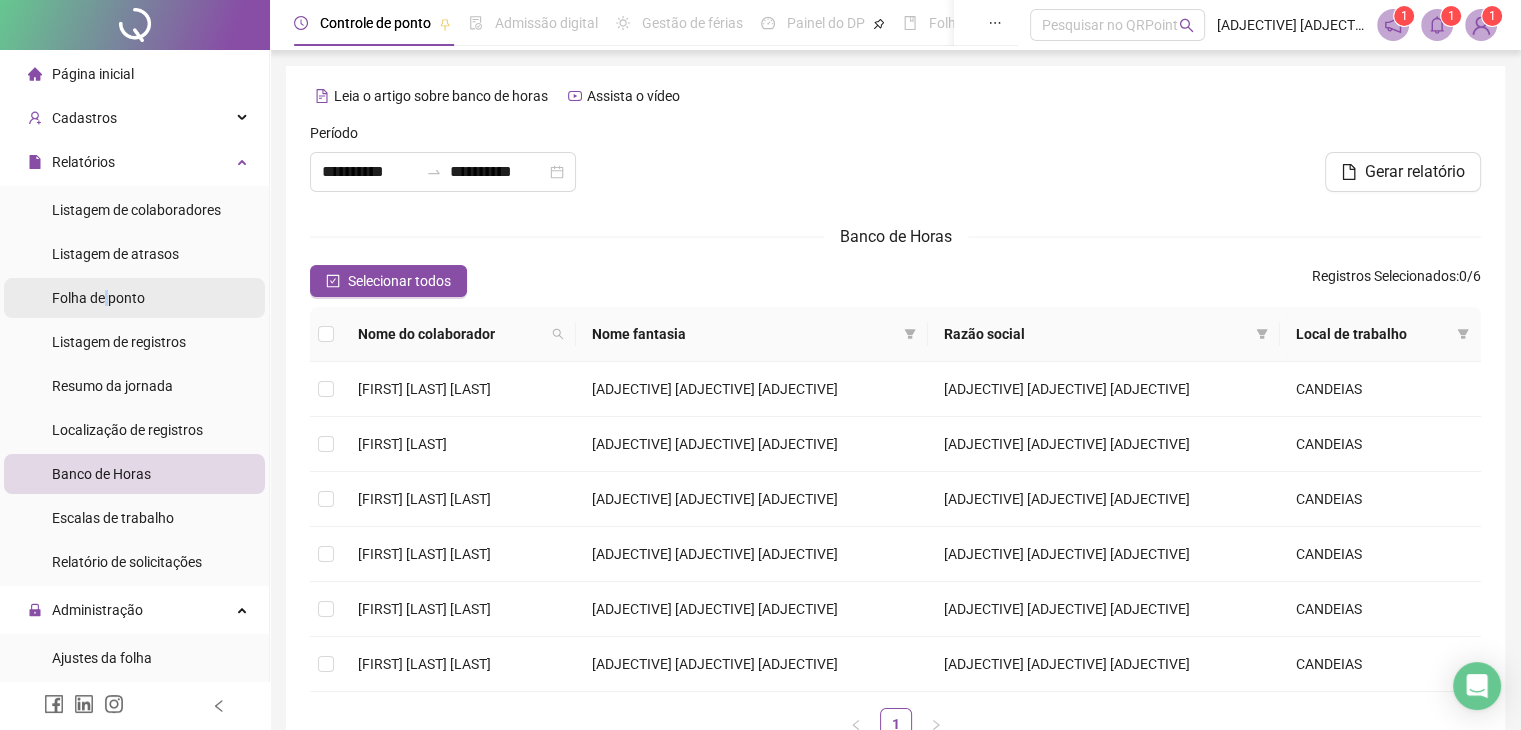 drag, startPoint x: 107, startPoint y: 306, endPoint x: 100, endPoint y: 295, distance: 13.038404 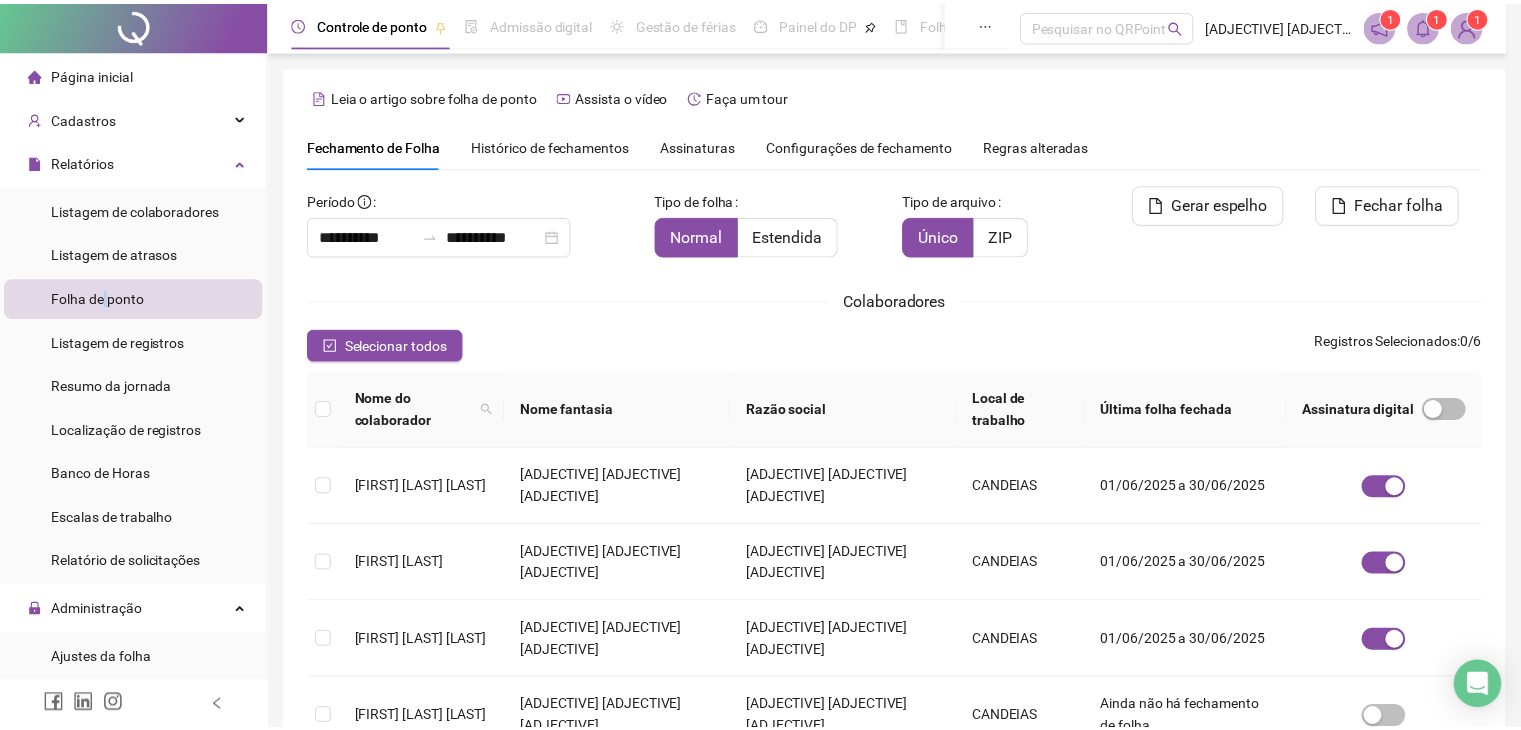 scroll, scrollTop: 44, scrollLeft: 0, axis: vertical 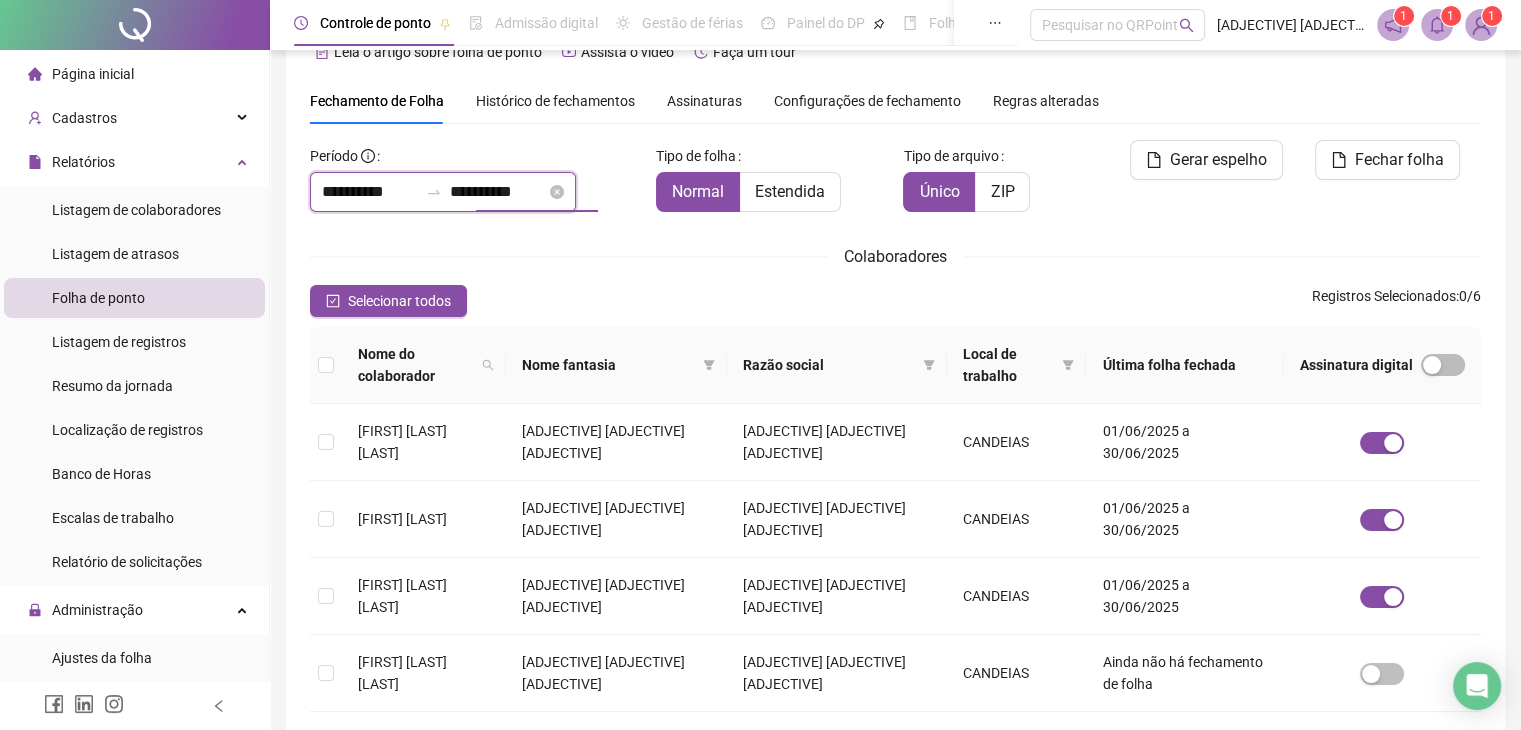 click on "**********" at bounding box center [498, 192] 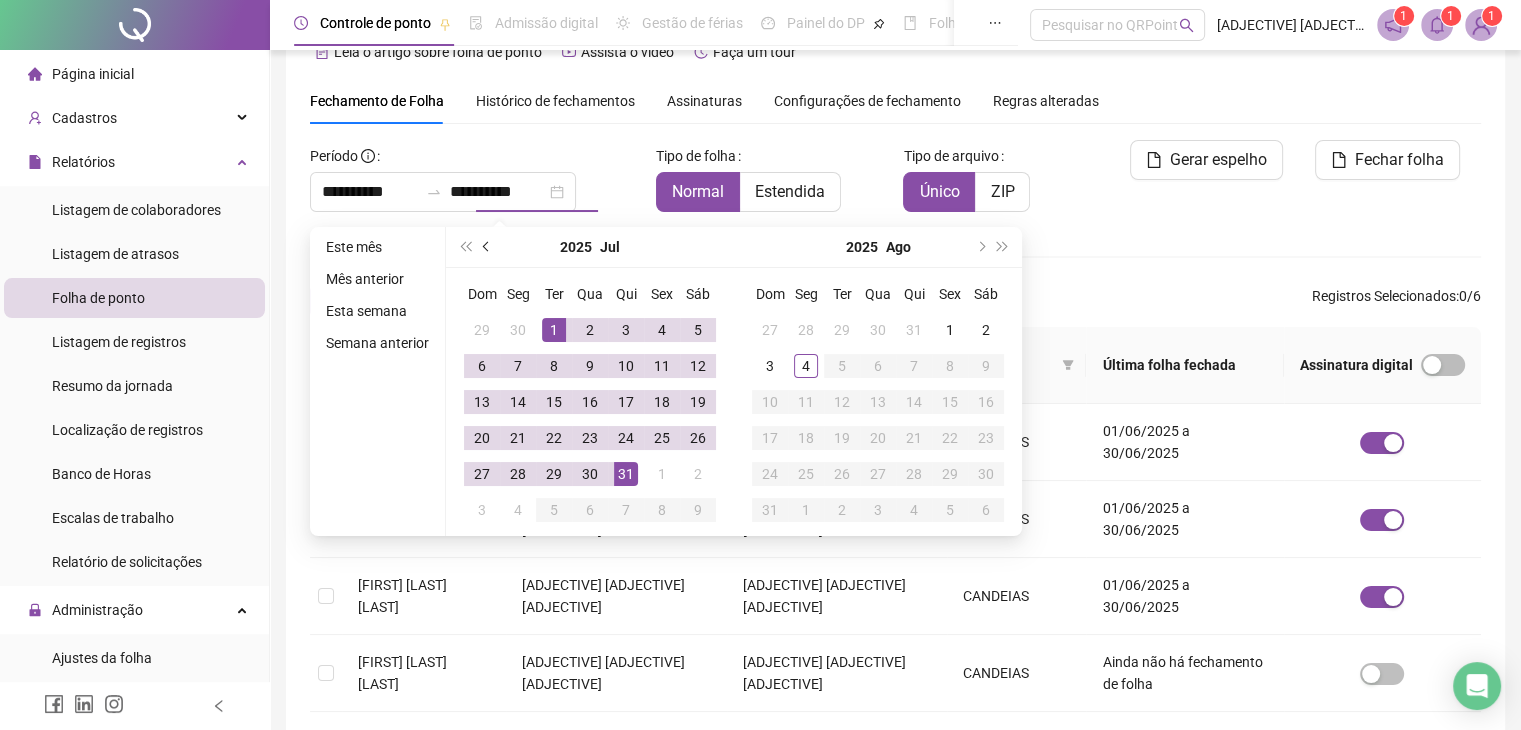click at bounding box center (488, 247) 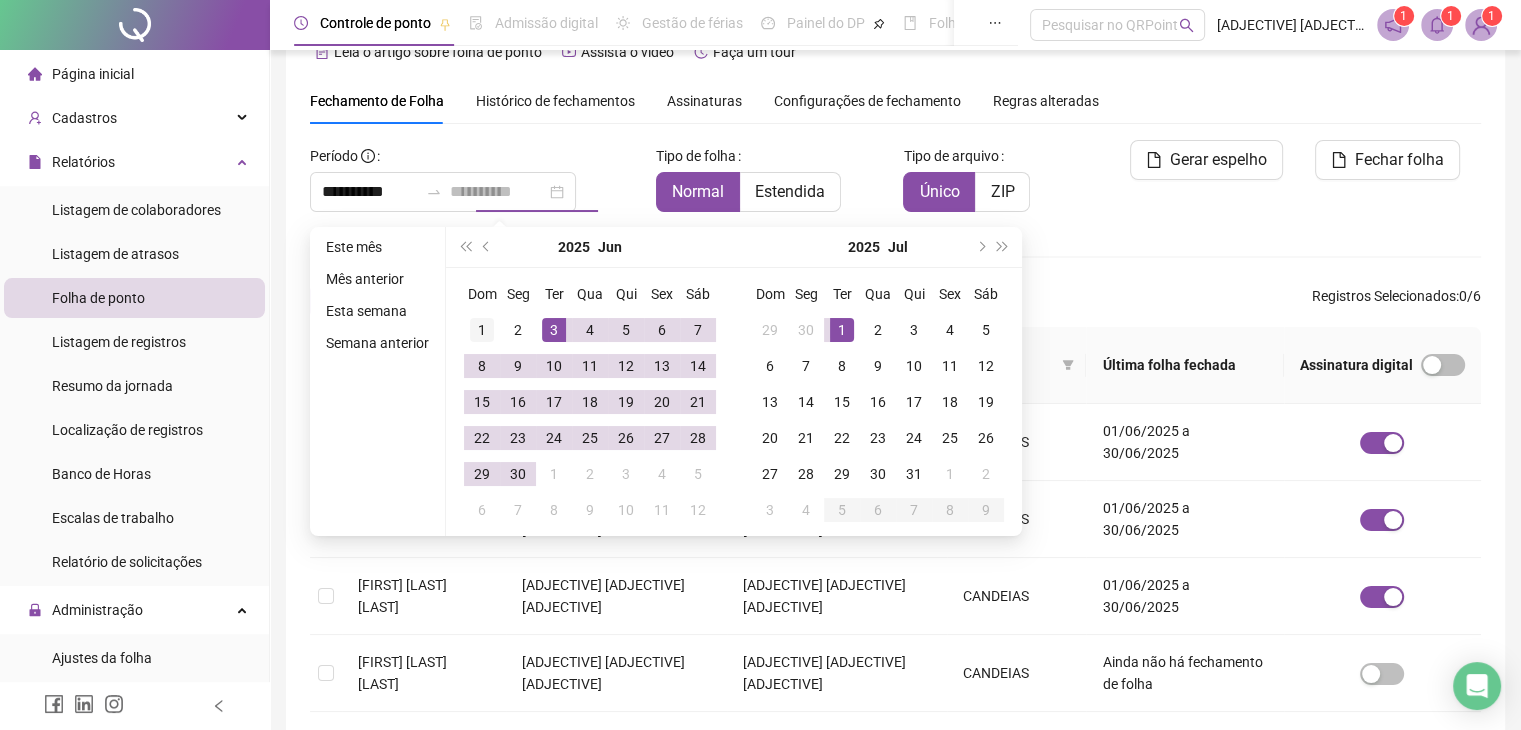 type on "**********" 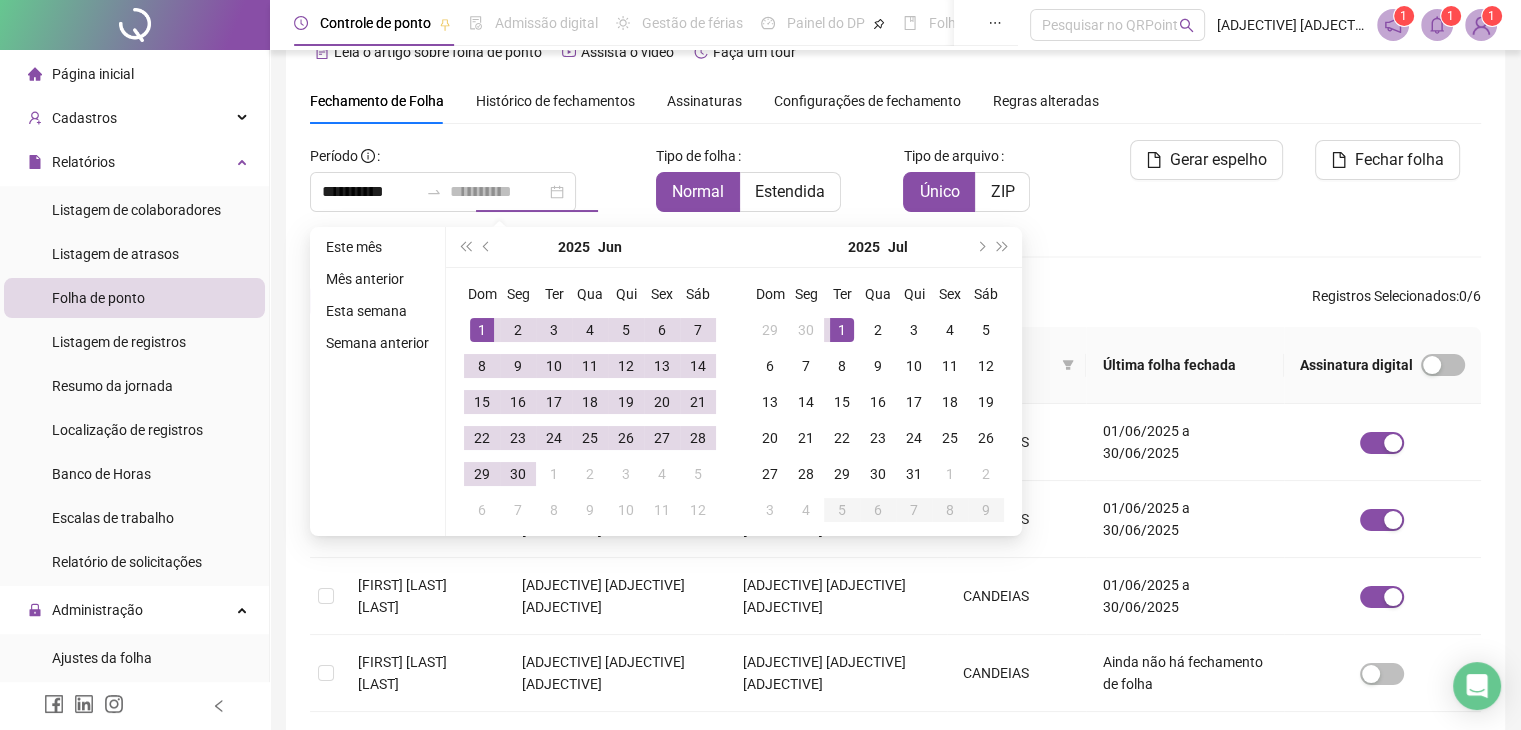 click on "1" at bounding box center [482, 330] 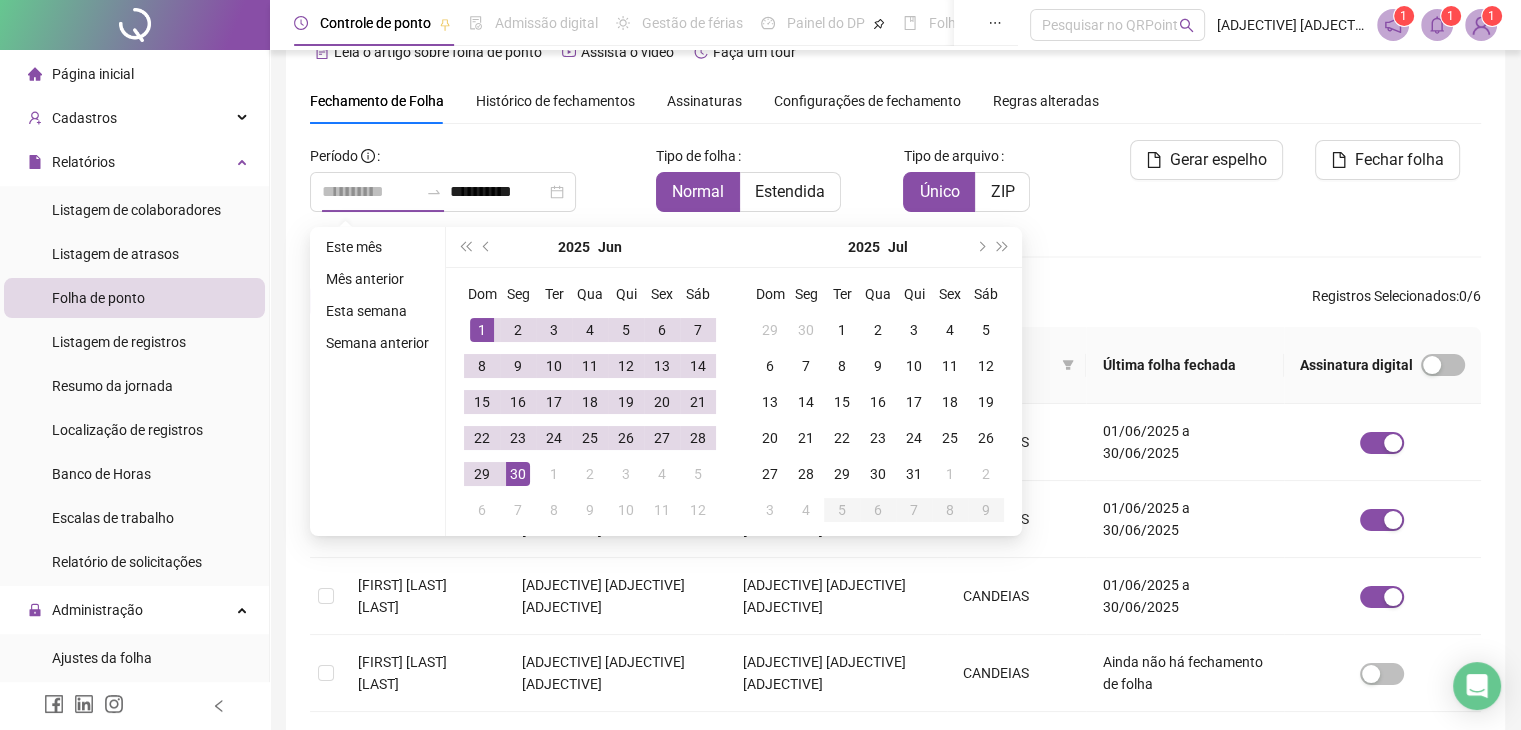 click on "30" at bounding box center [518, 474] 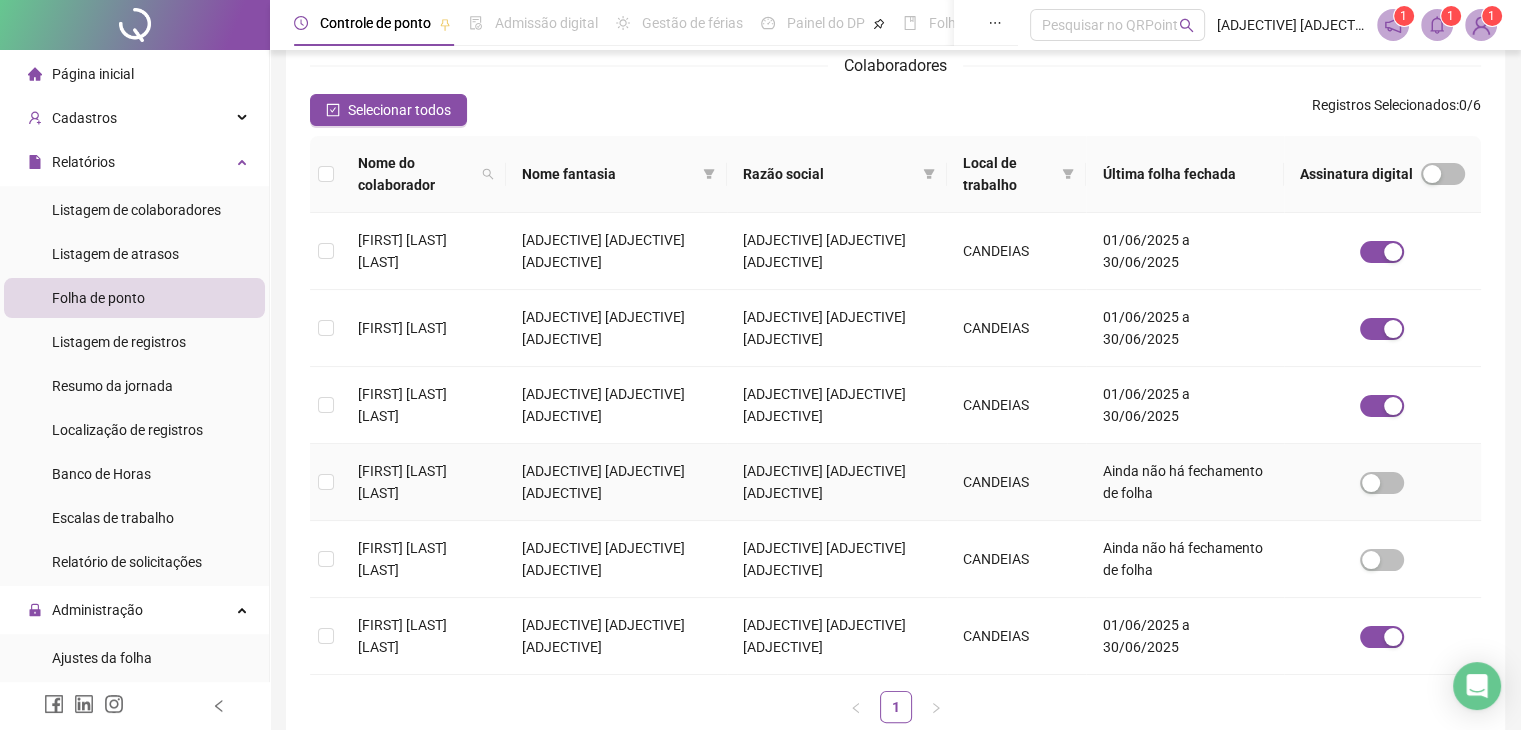 scroll, scrollTop: 236, scrollLeft: 0, axis: vertical 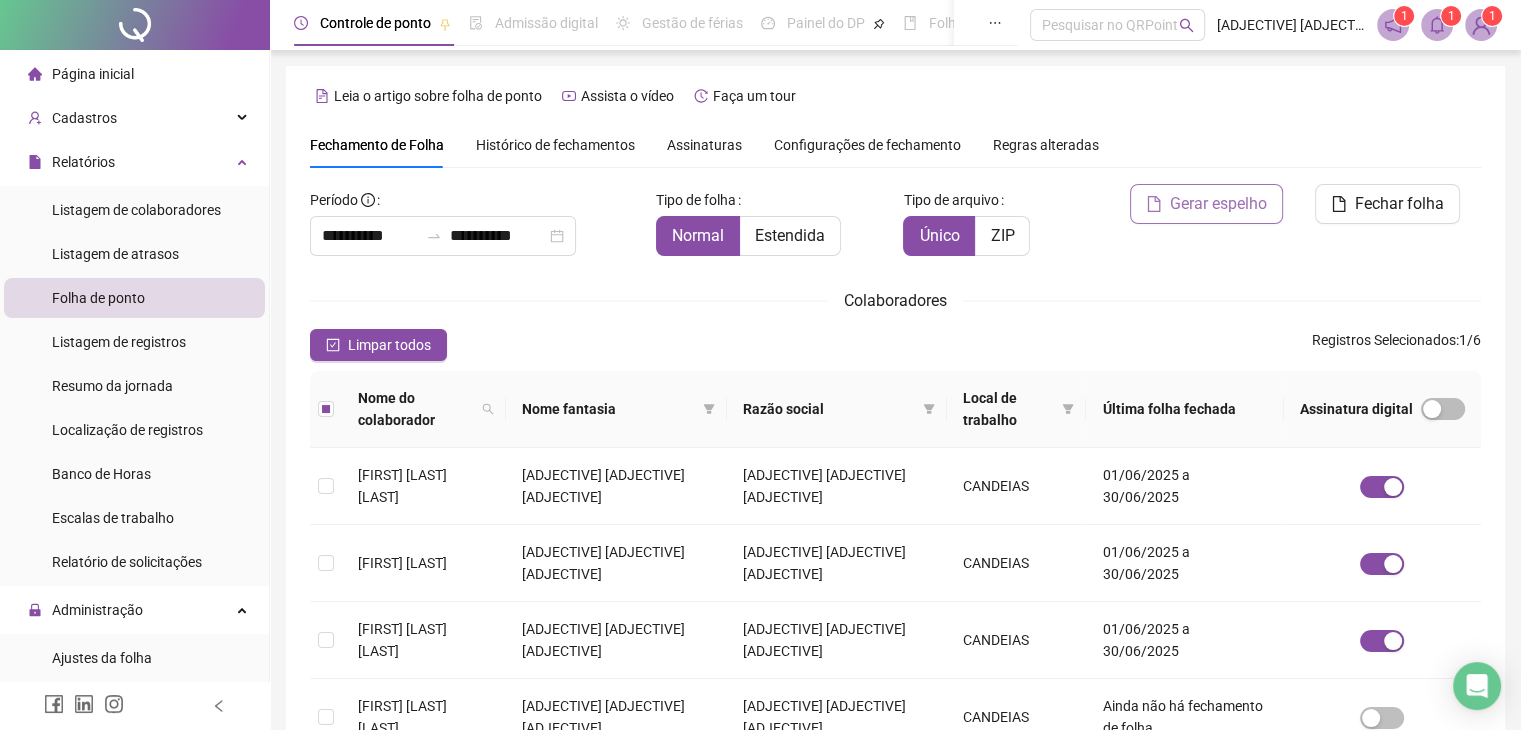 click on "Gerar espelho" at bounding box center (1218, 204) 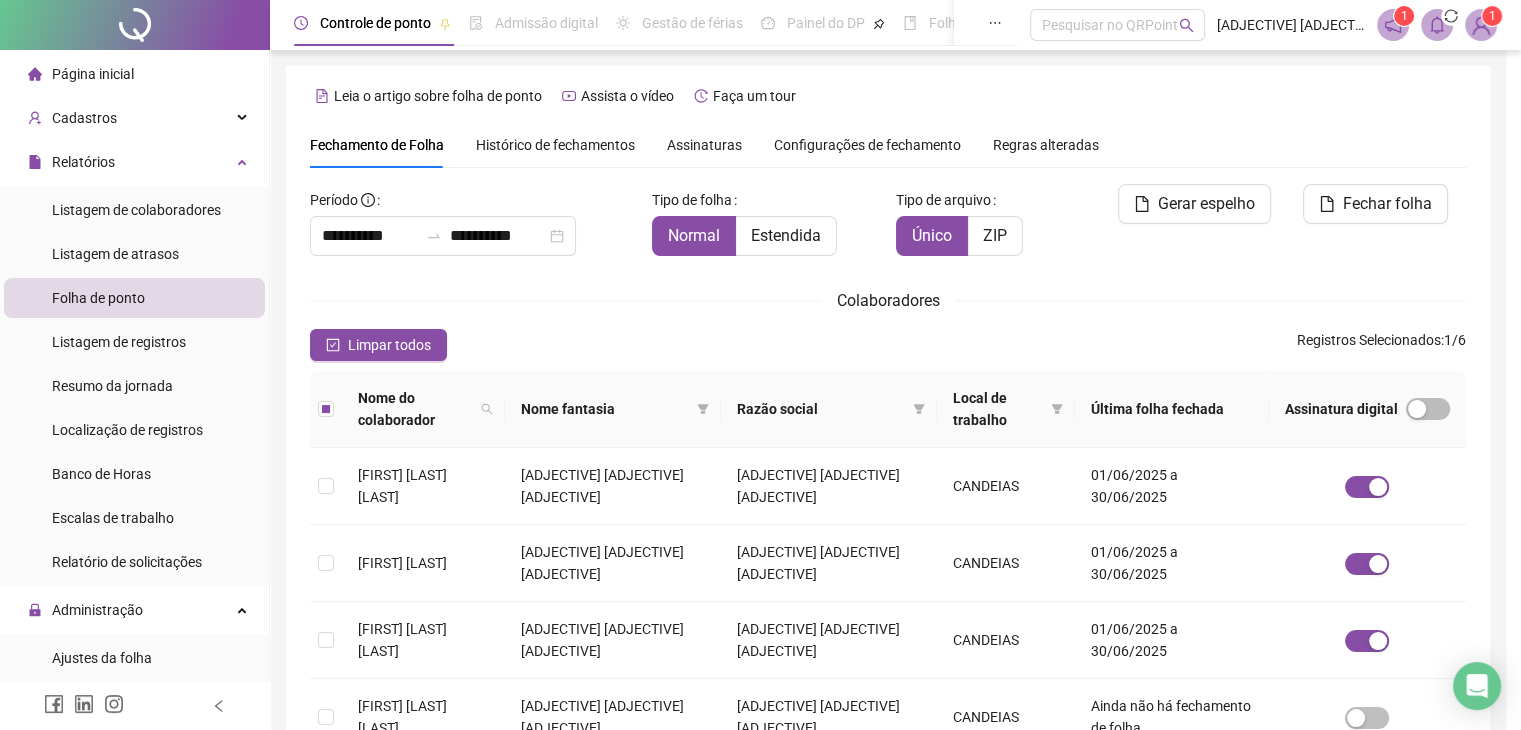 scroll, scrollTop: 44, scrollLeft: 0, axis: vertical 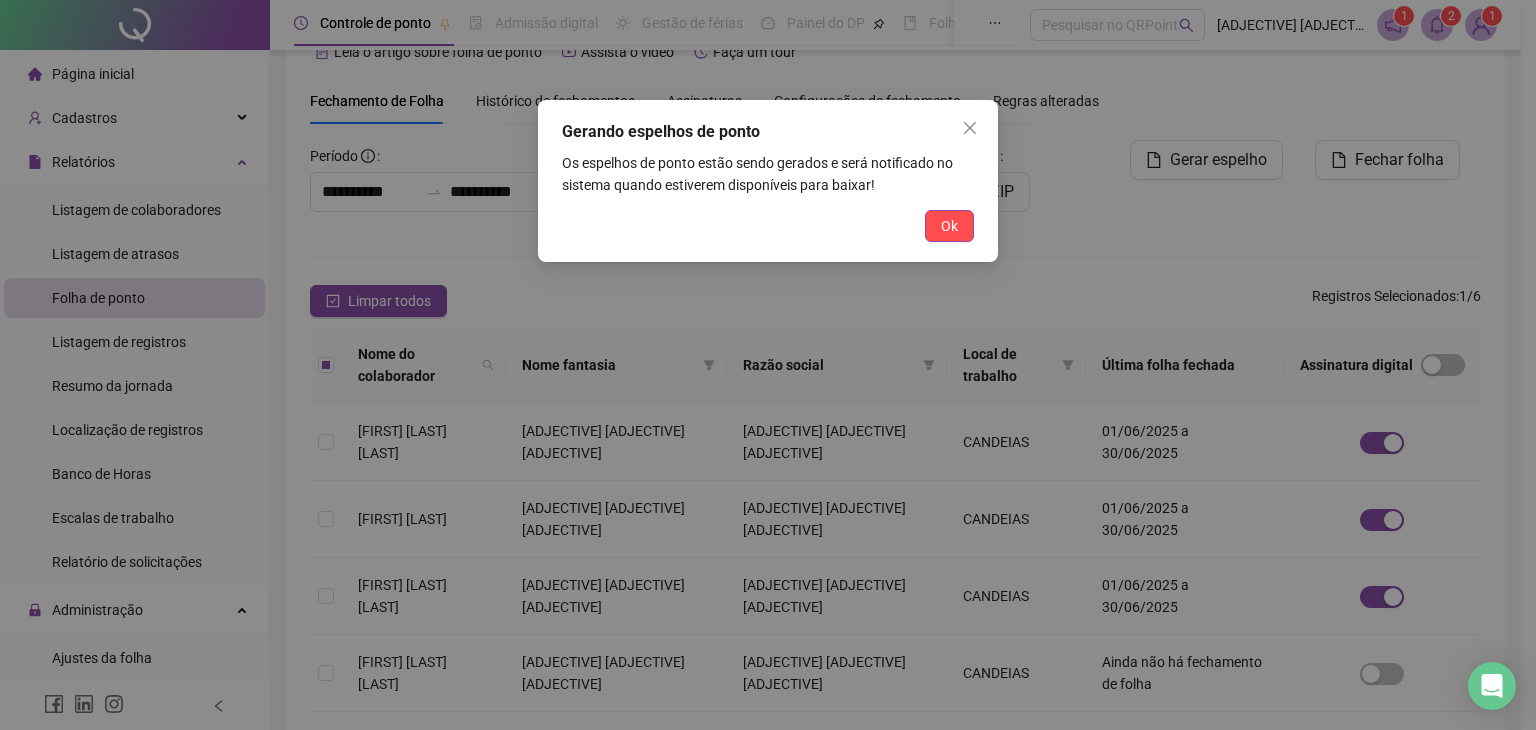 click on "Ok" at bounding box center (949, 226) 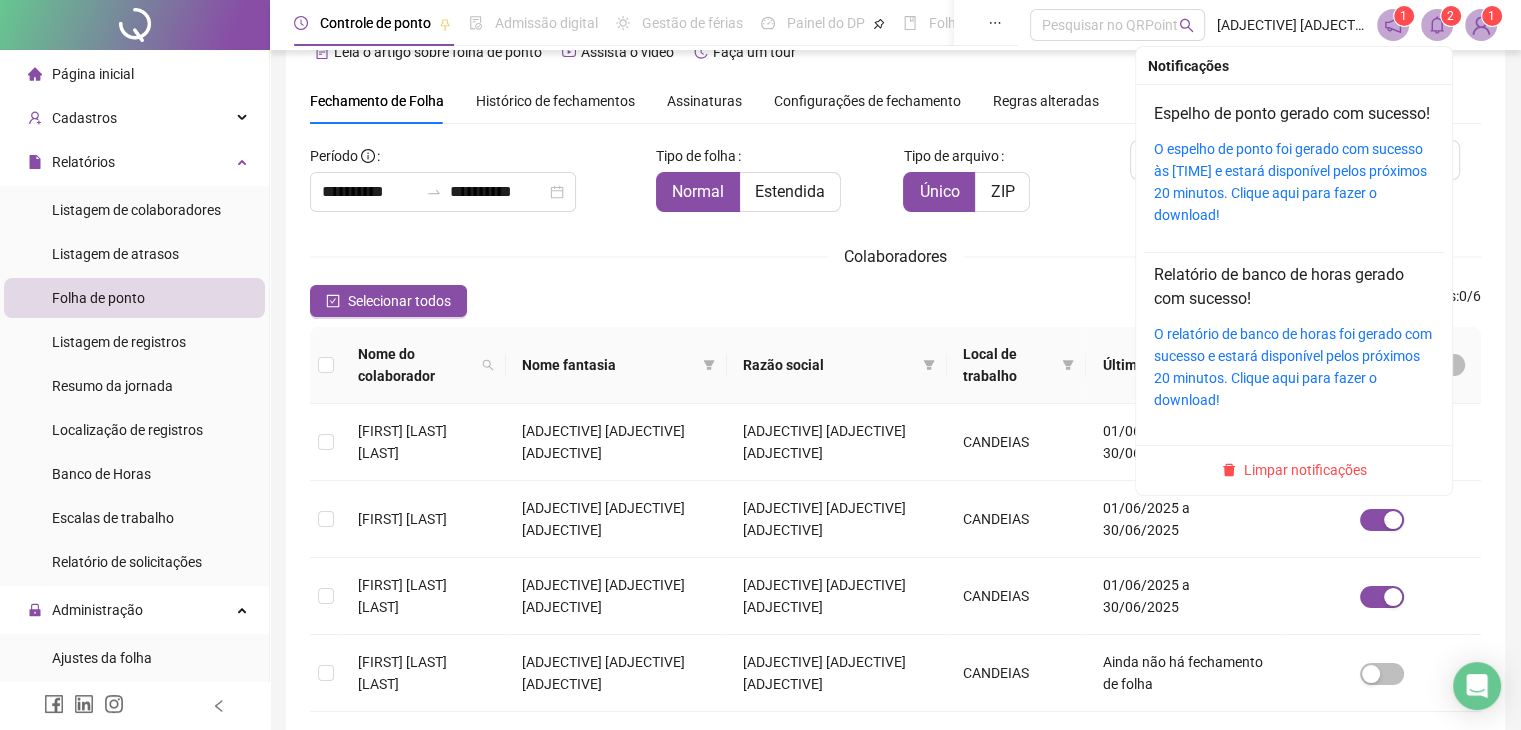 click 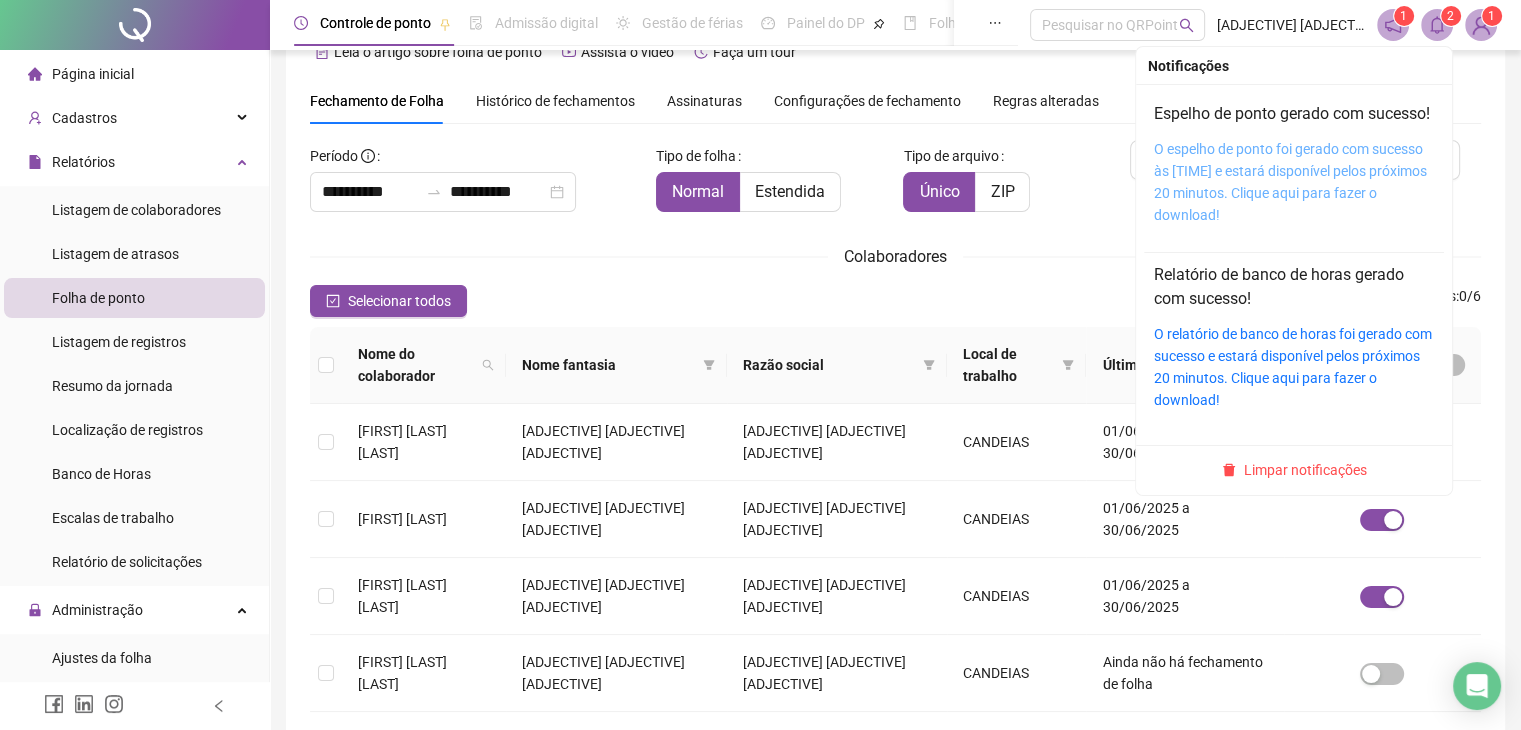 click on "O espelho de ponto foi gerado com sucesso às [TIME] e estará disponível pelos próximos 20 minutos.
Clique aqui para fazer o download!" at bounding box center [1290, 182] 